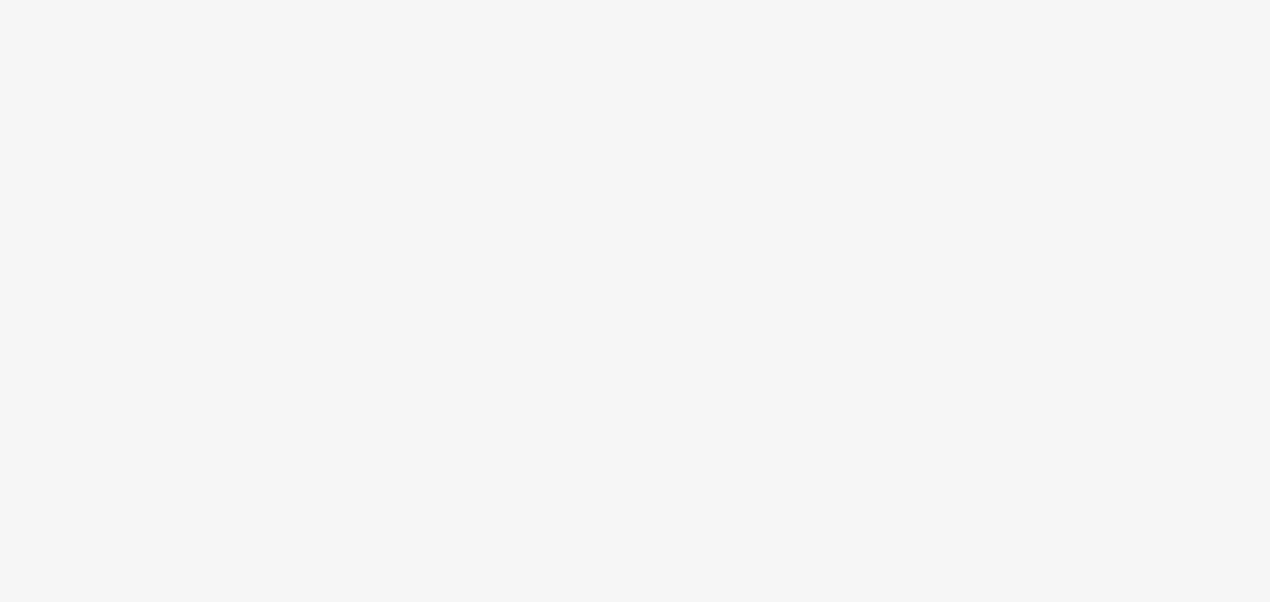 scroll, scrollTop: 0, scrollLeft: 0, axis: both 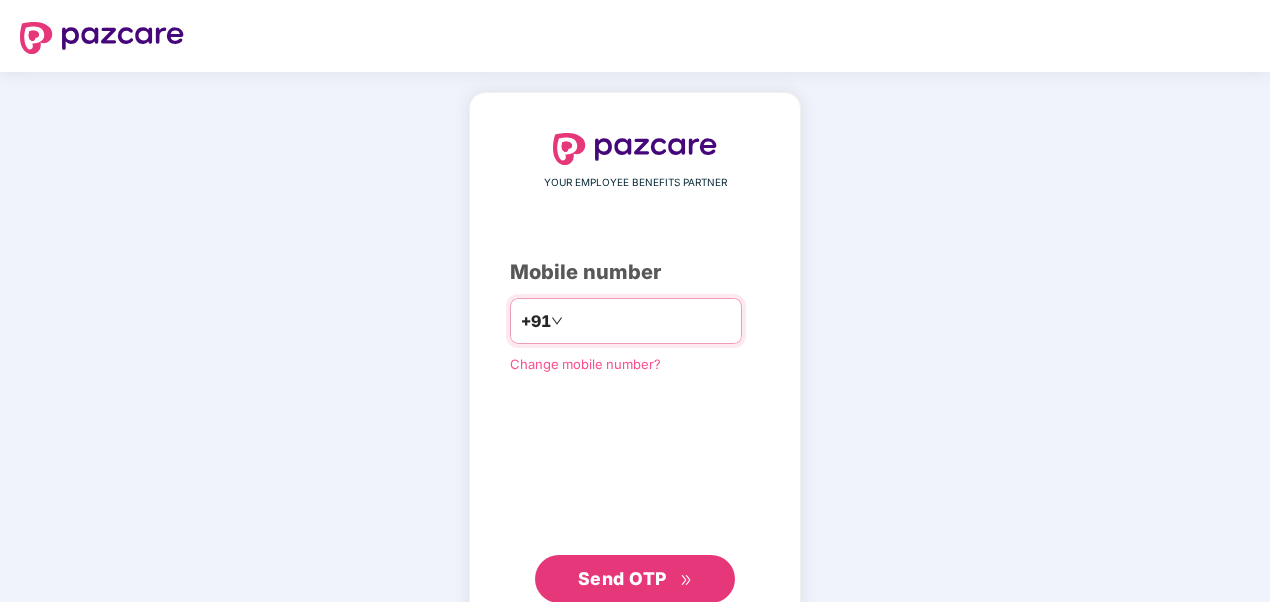 click on "*******" at bounding box center [649, 321] 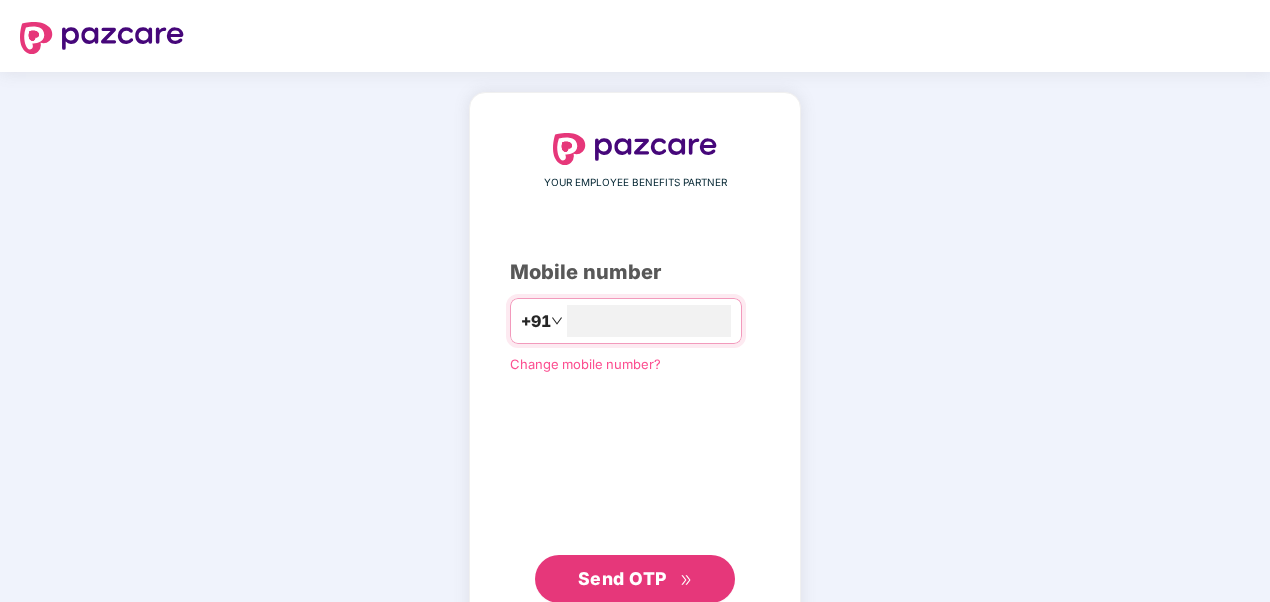 type on "**********" 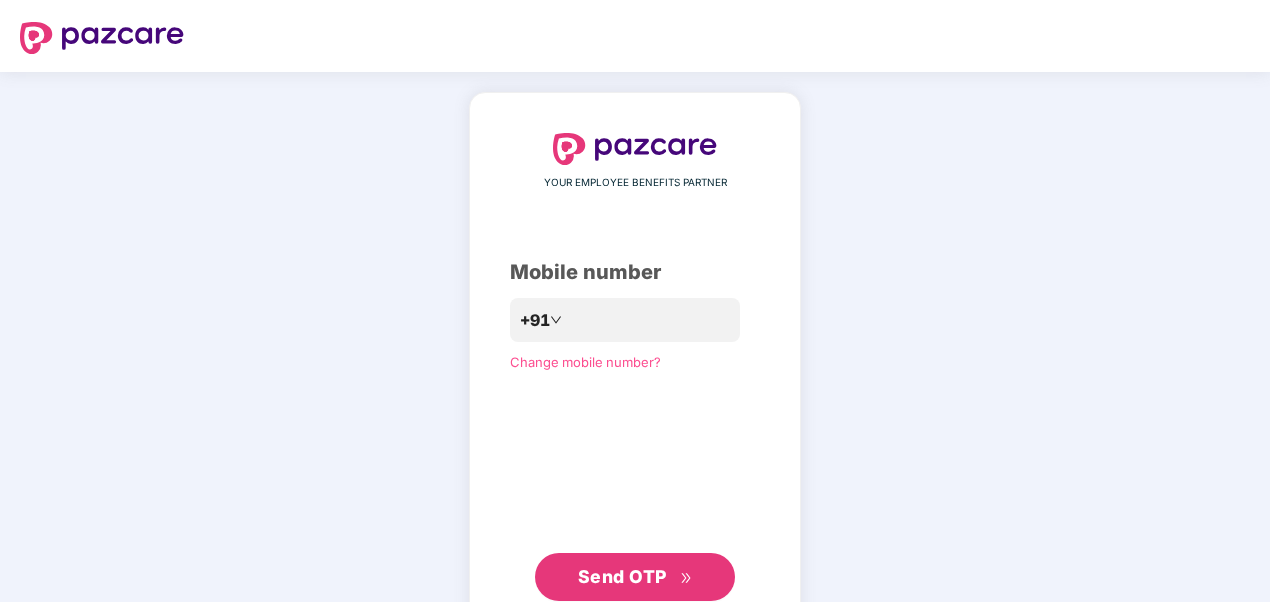 click on "Send OTP" at bounding box center (622, 576) 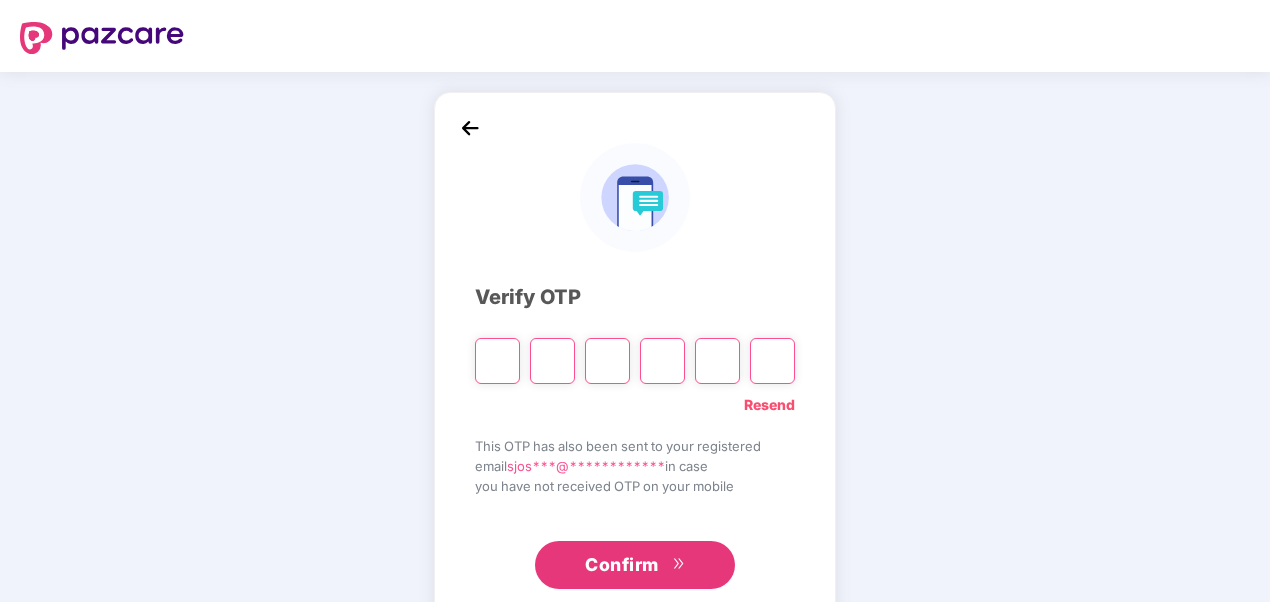 type on "*" 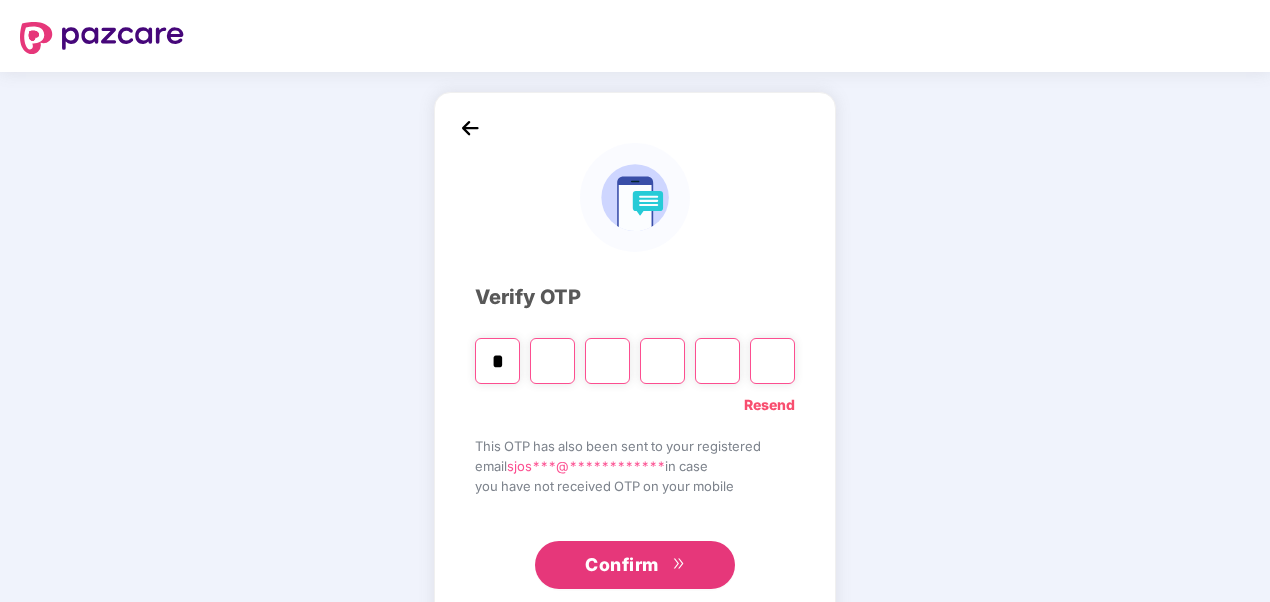 type on "*" 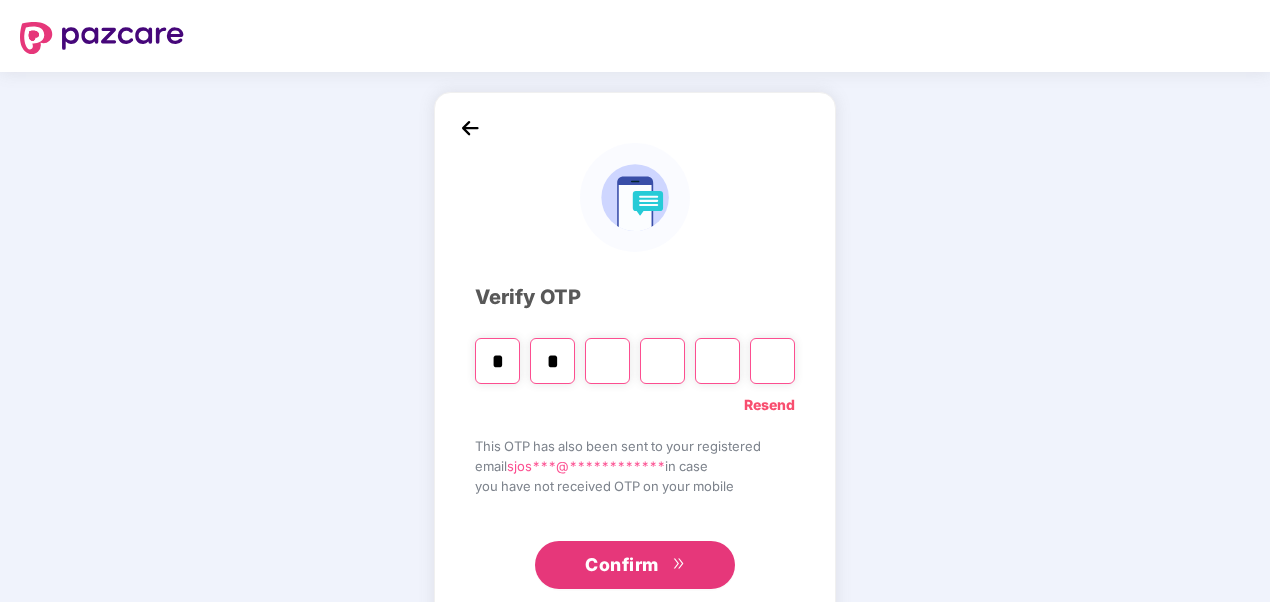 type on "*" 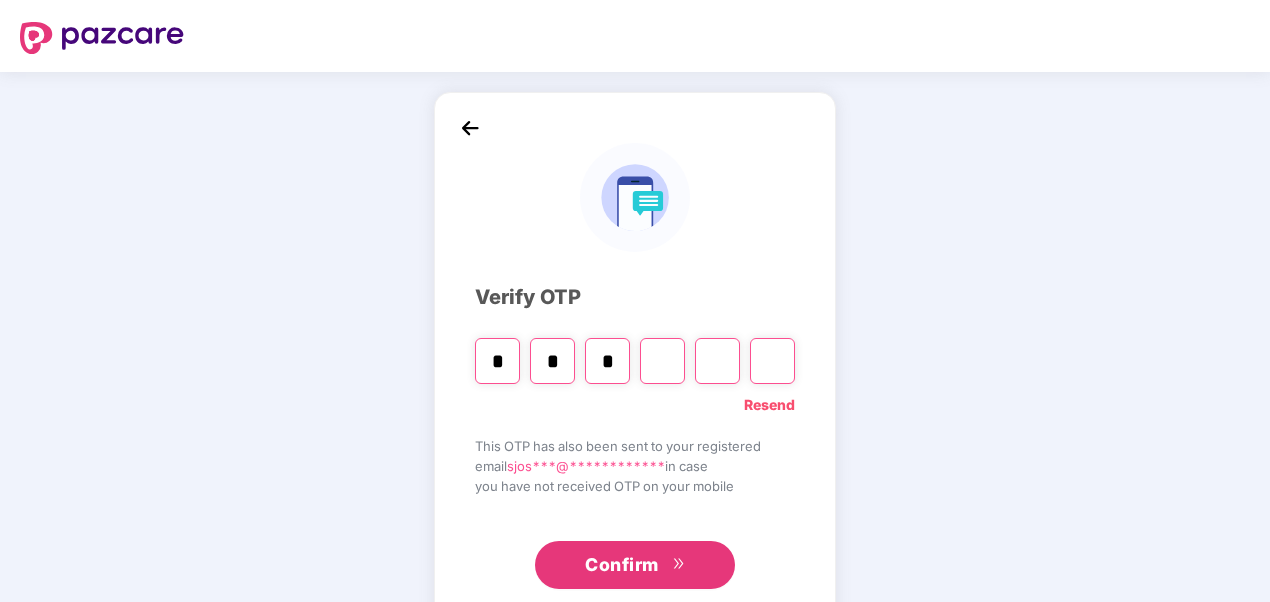 type on "*" 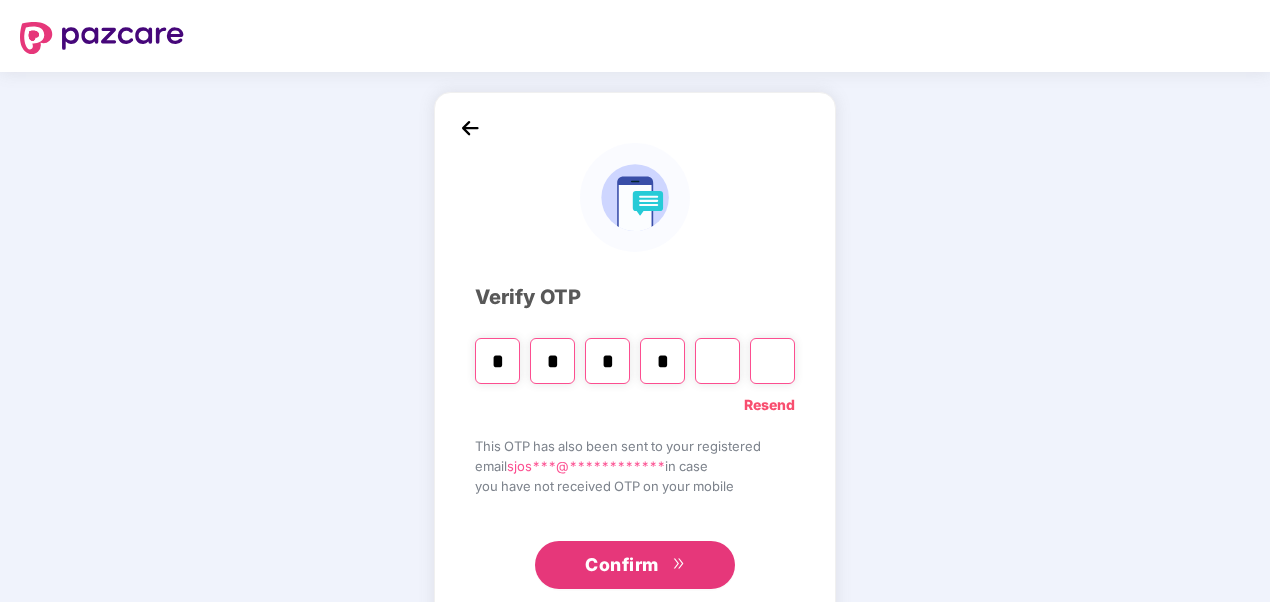 type on "*" 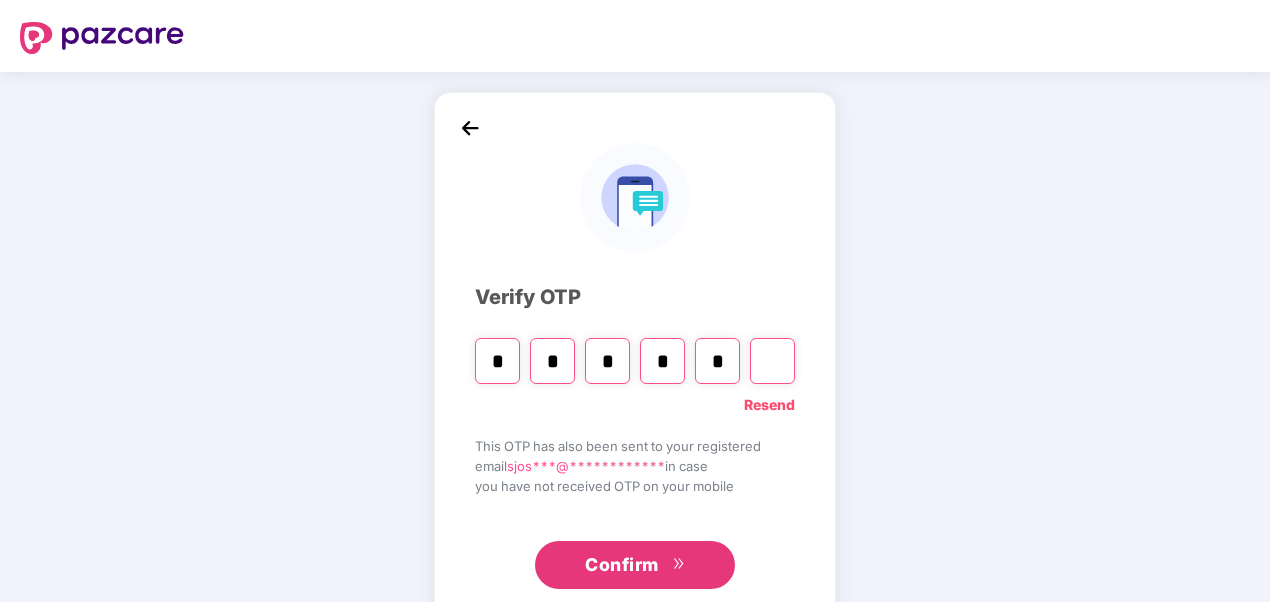 type on "*" 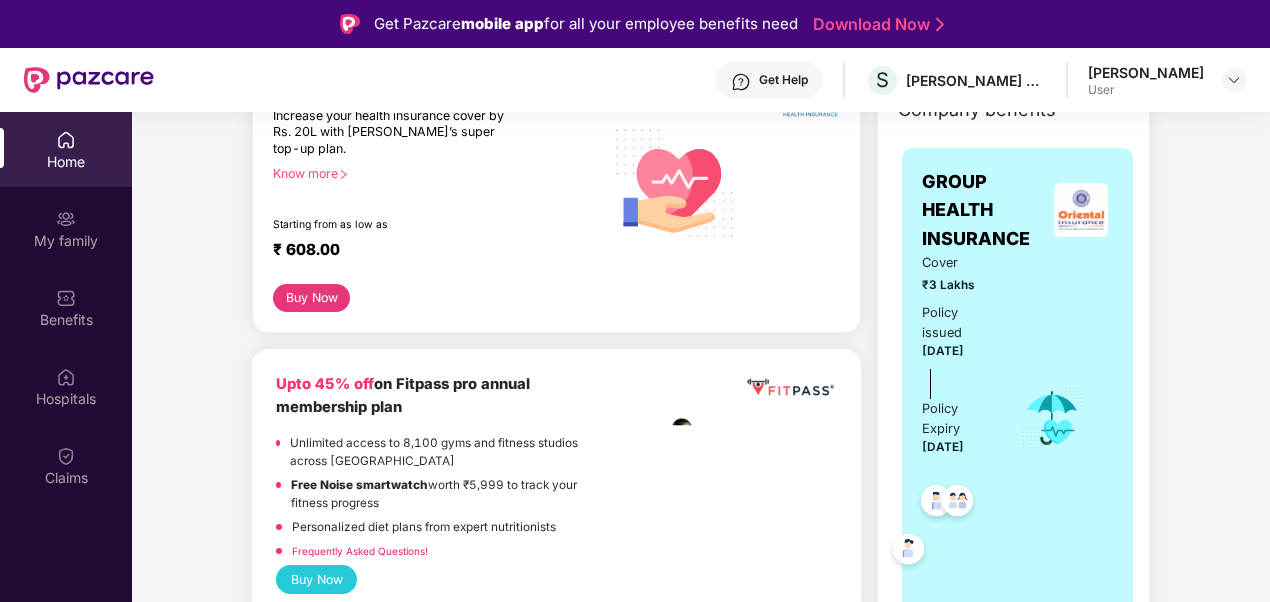 scroll, scrollTop: 0, scrollLeft: 0, axis: both 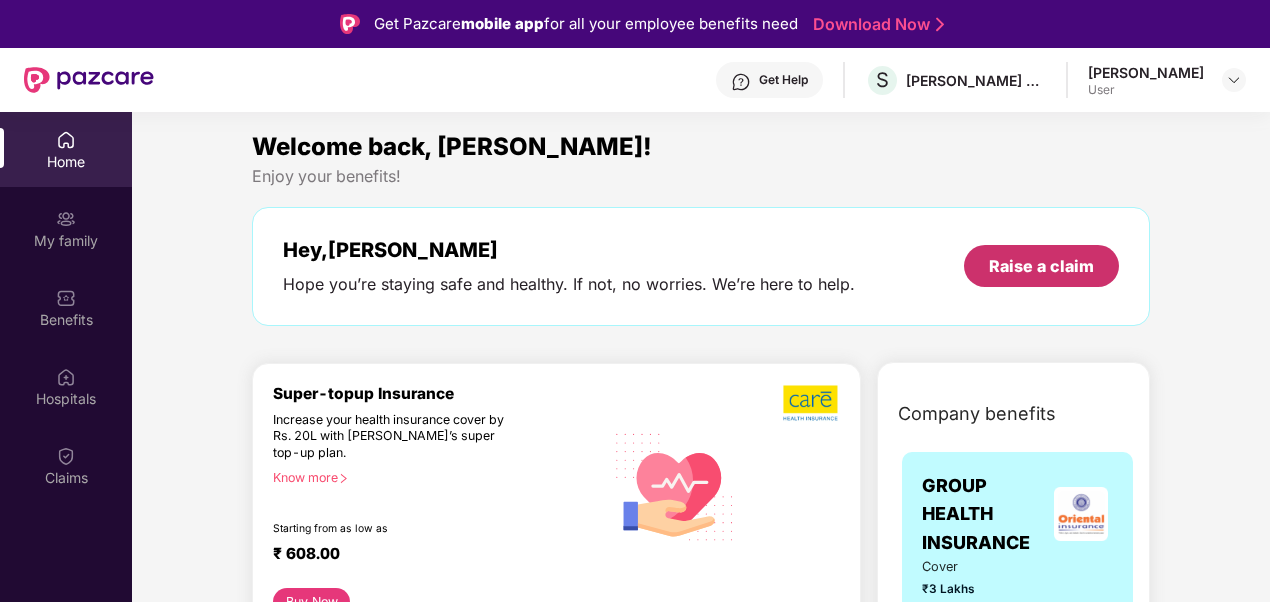 click on "Raise a claim" at bounding box center (1041, 266) 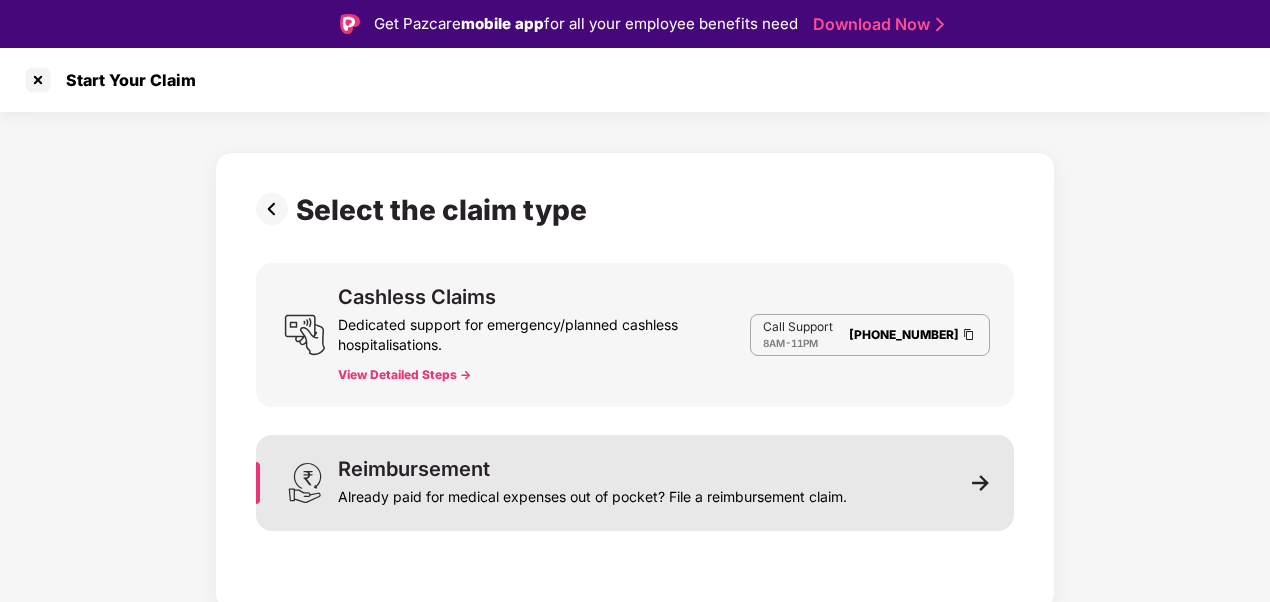 click on "Reimbursement Already paid for medical expenses out of pocket? File a reimbursement claim." at bounding box center [635, 483] 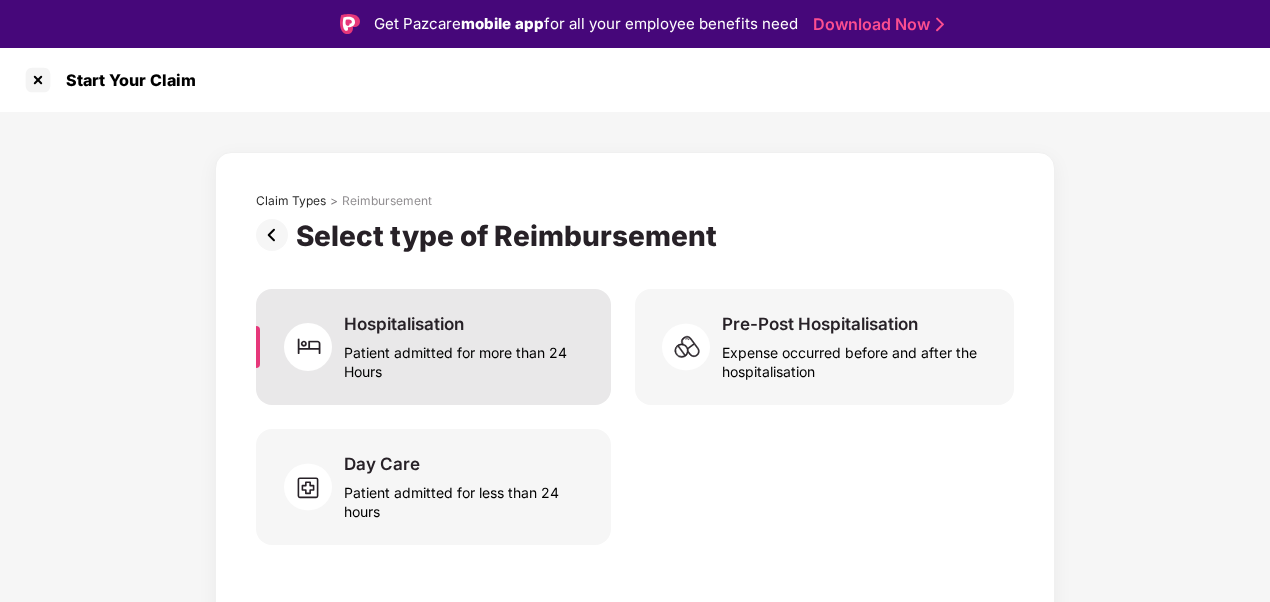 click on "Hospitalisation Patient admitted for more than 24 Hours" at bounding box center (433, 347) 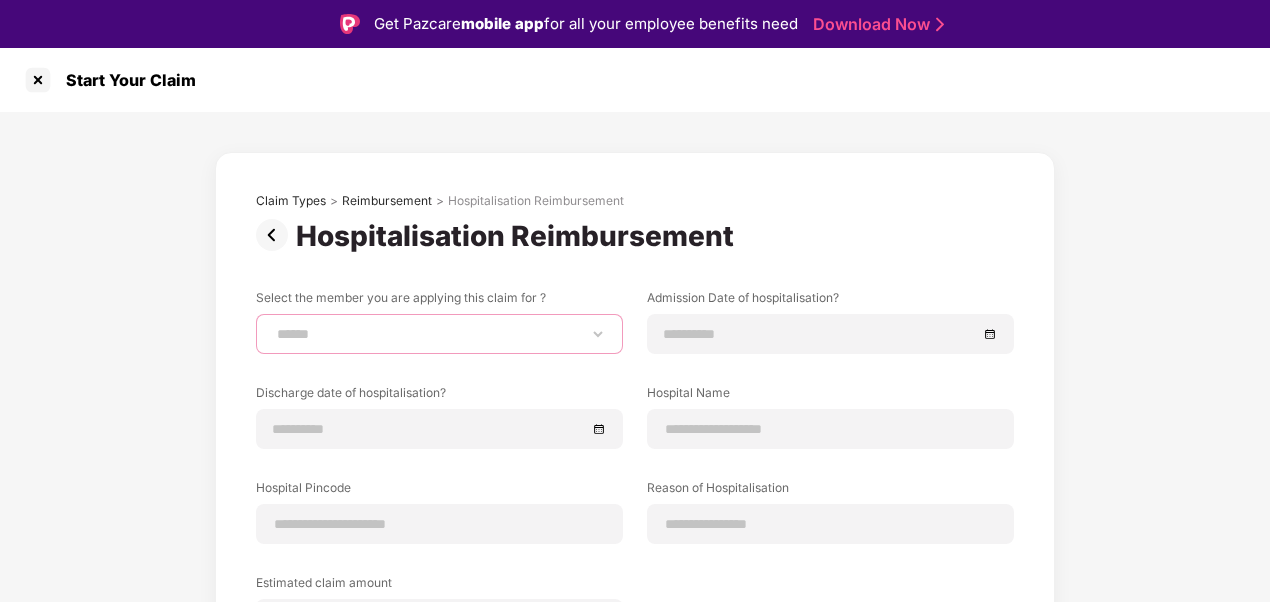 click on "**********" at bounding box center [439, 334] 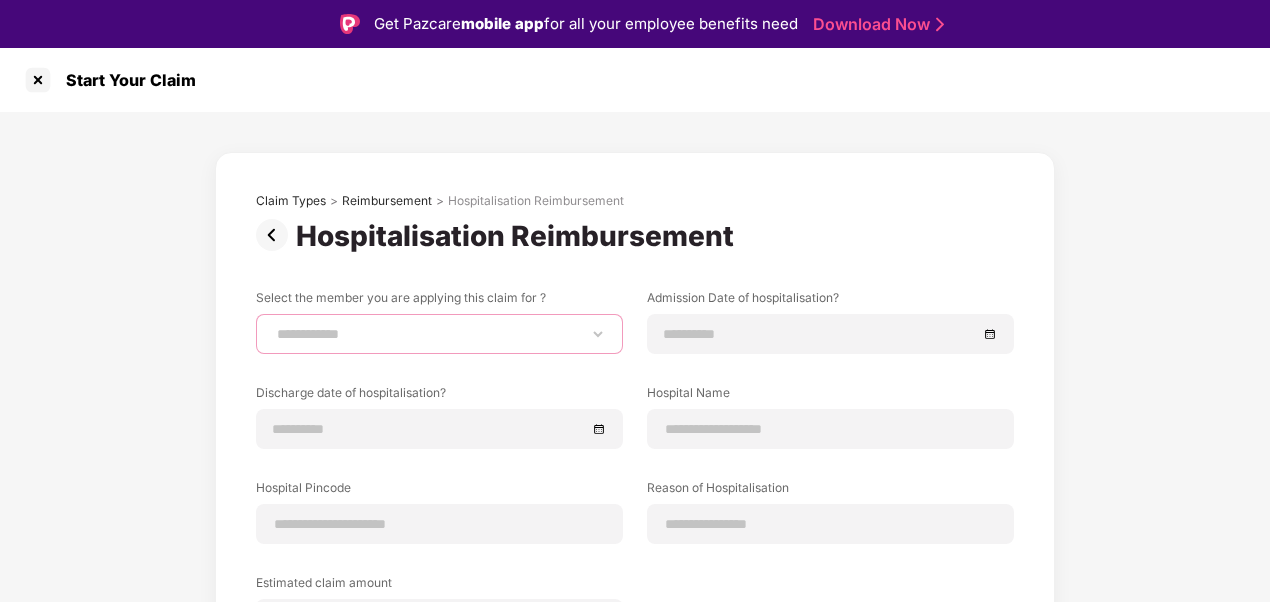 click on "**********" at bounding box center (439, 334) 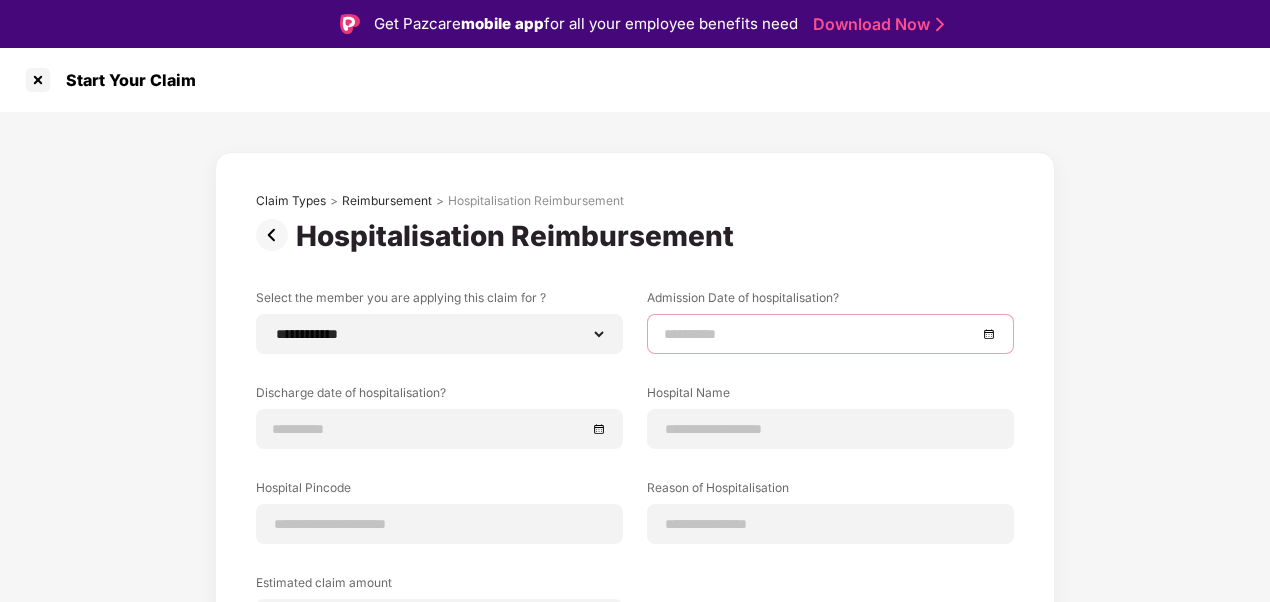 click at bounding box center (820, 334) 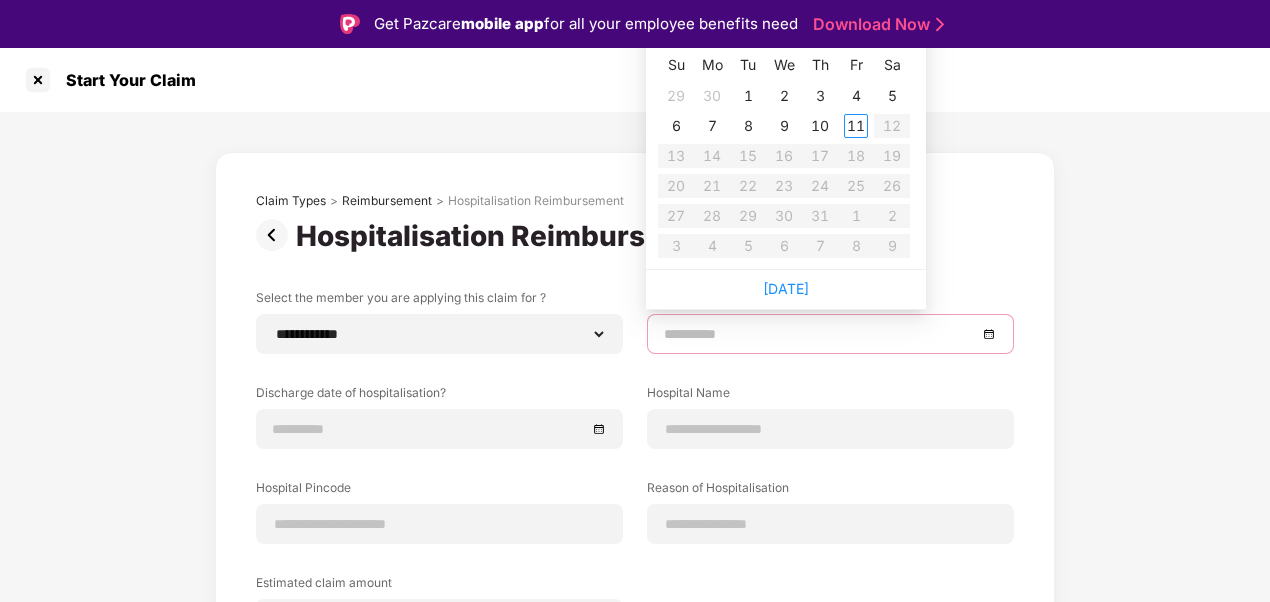 type on "**********" 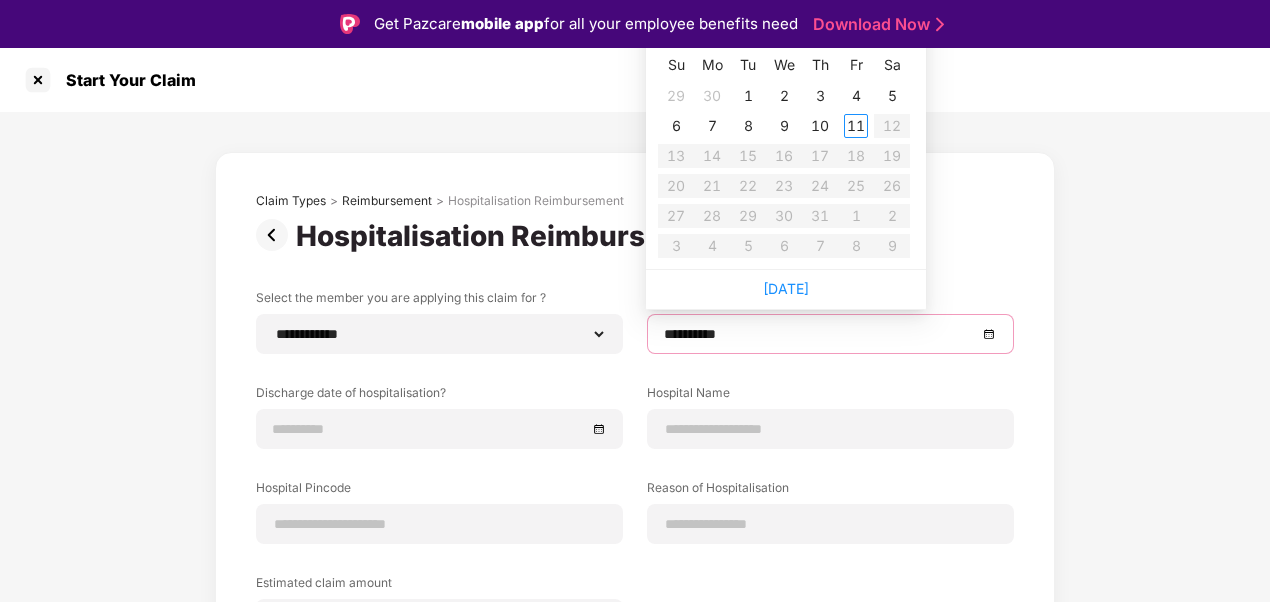 type on "**********" 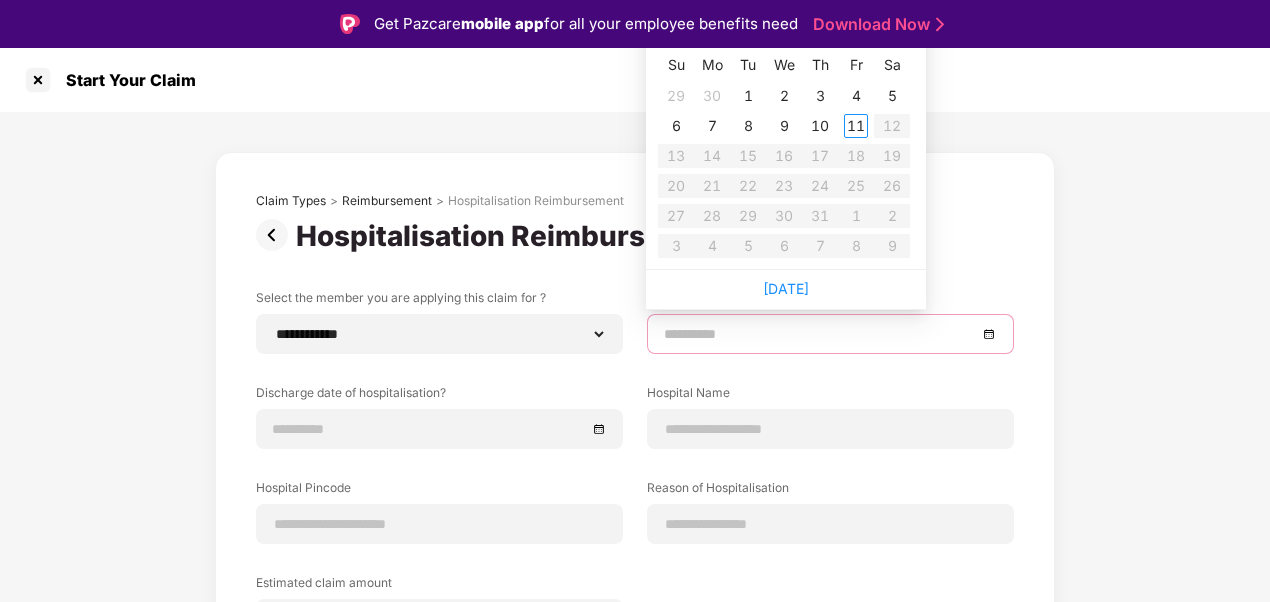 type on "**********" 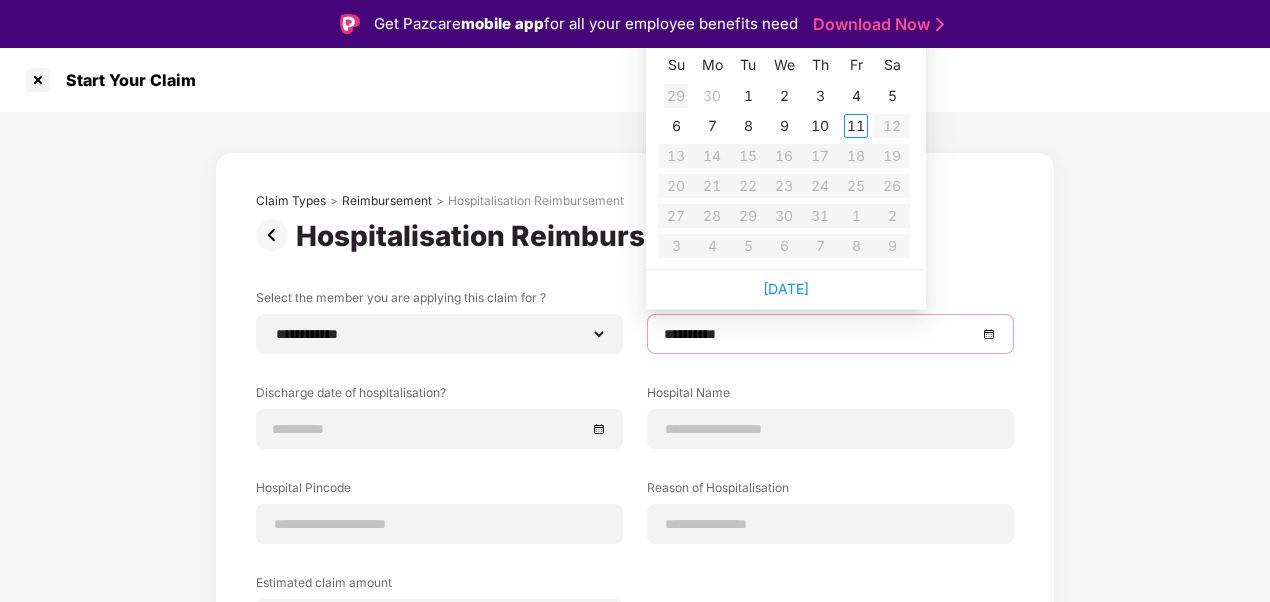 type on "**********" 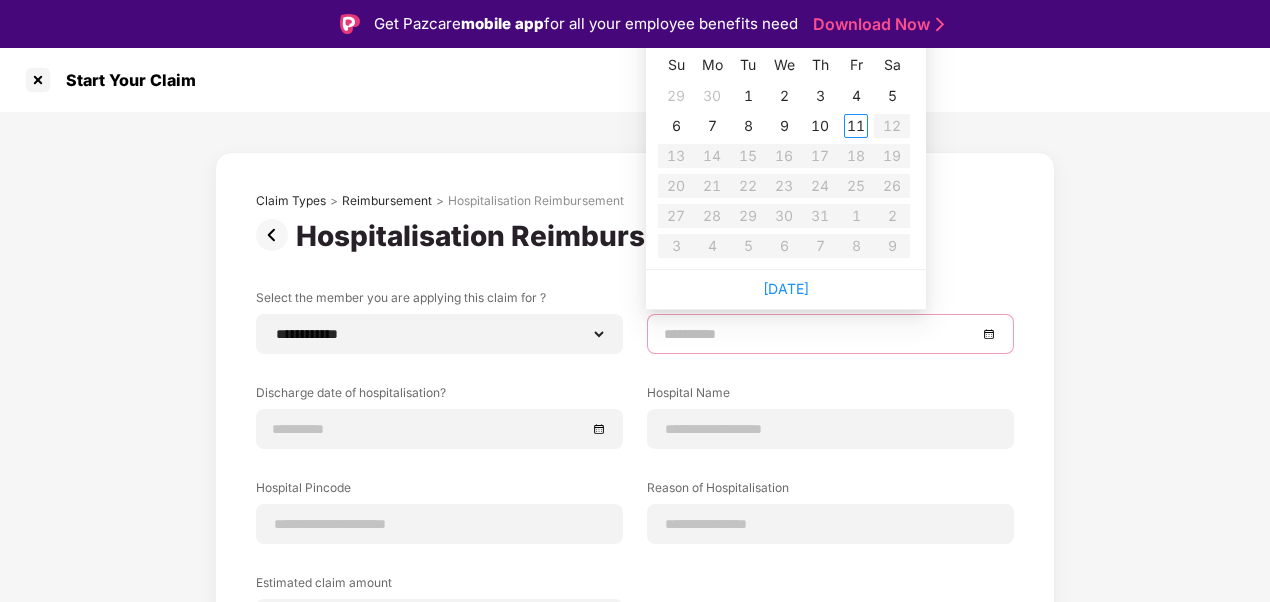 type on "**********" 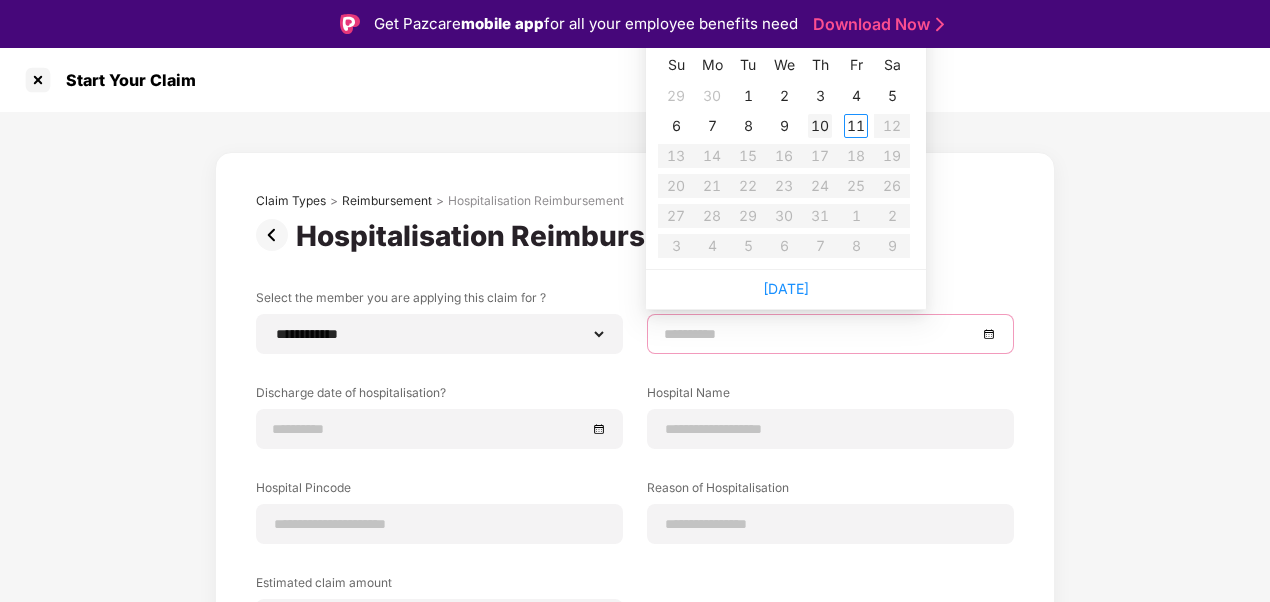 type on "**********" 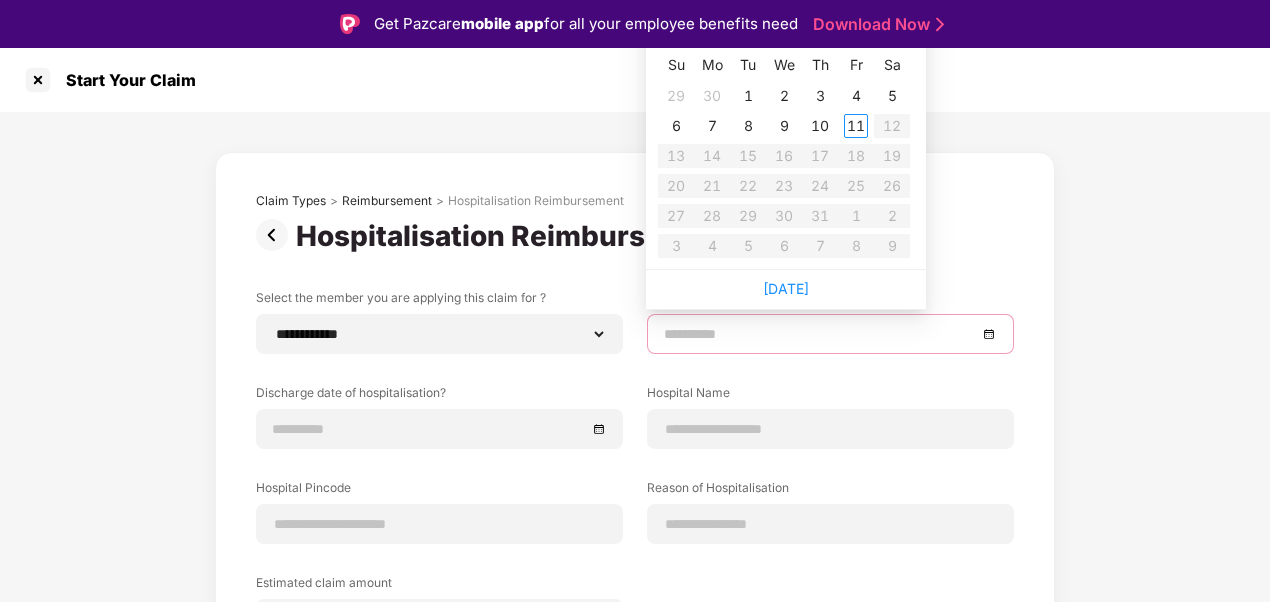 click at bounding box center (820, 334) 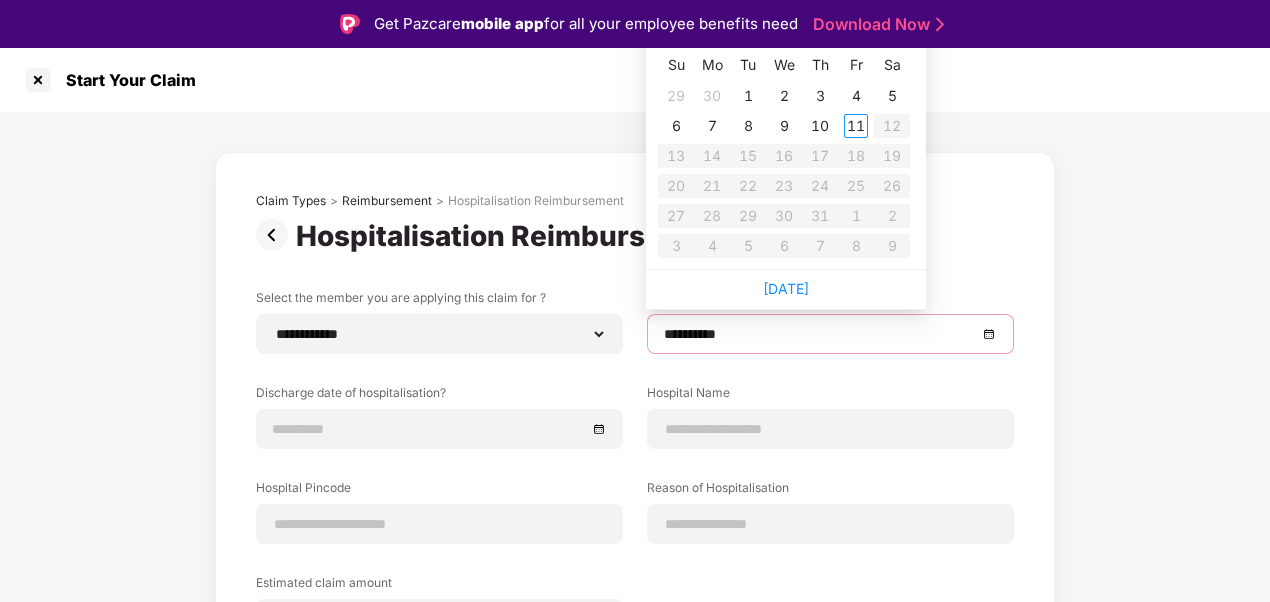 type on "**********" 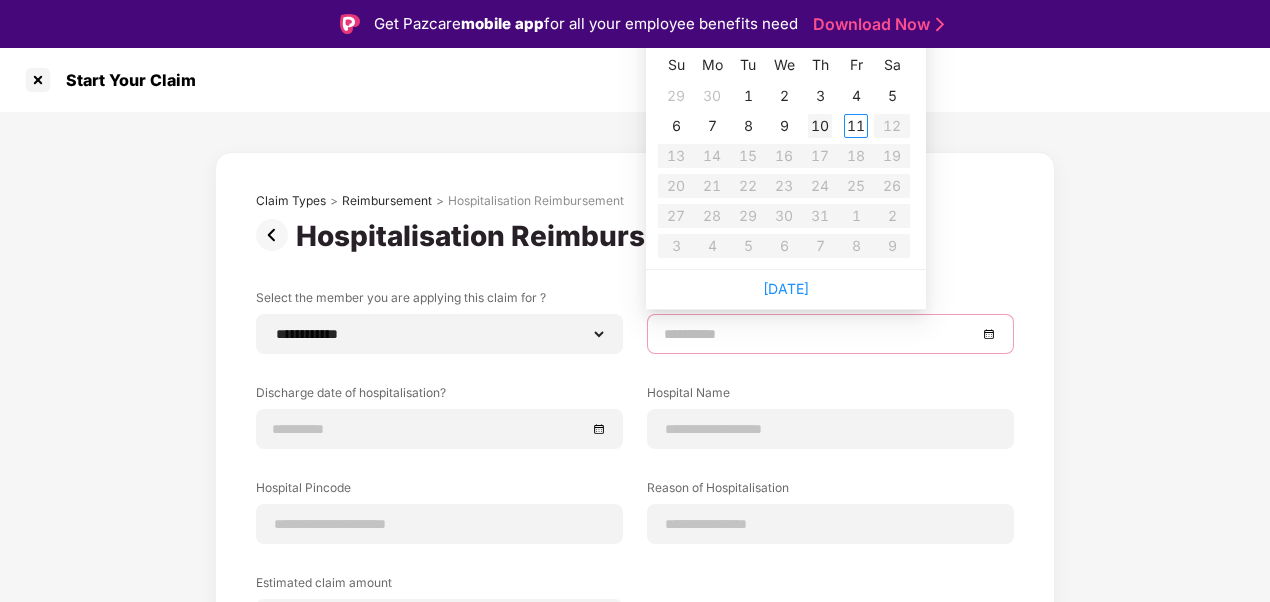 type on "**********" 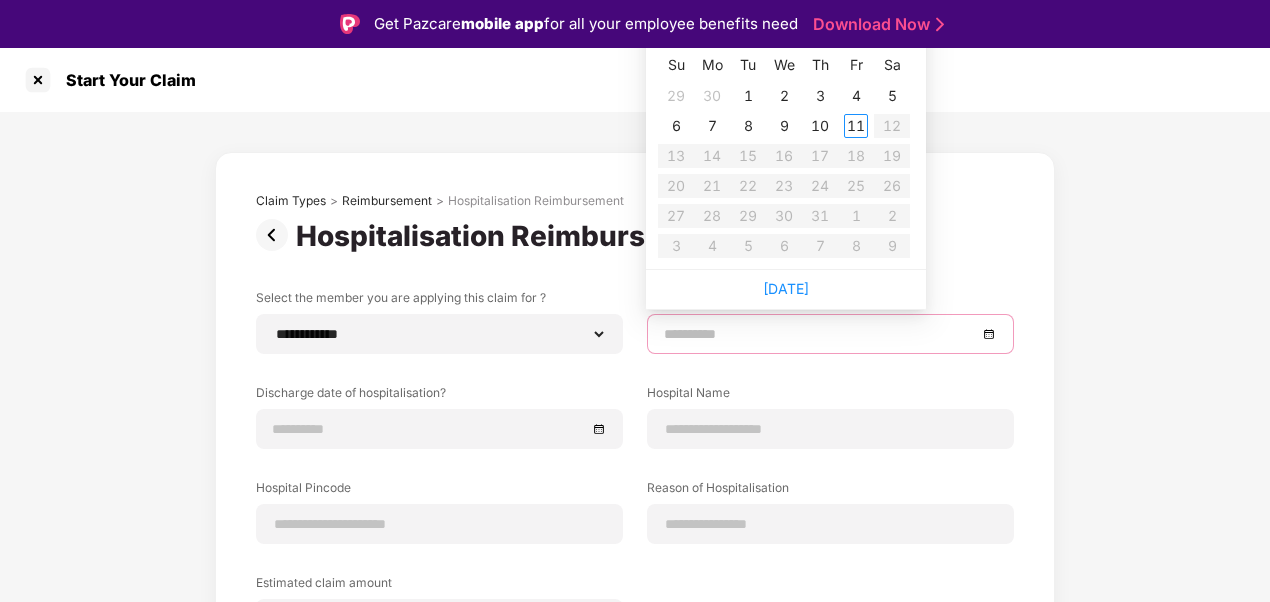 type 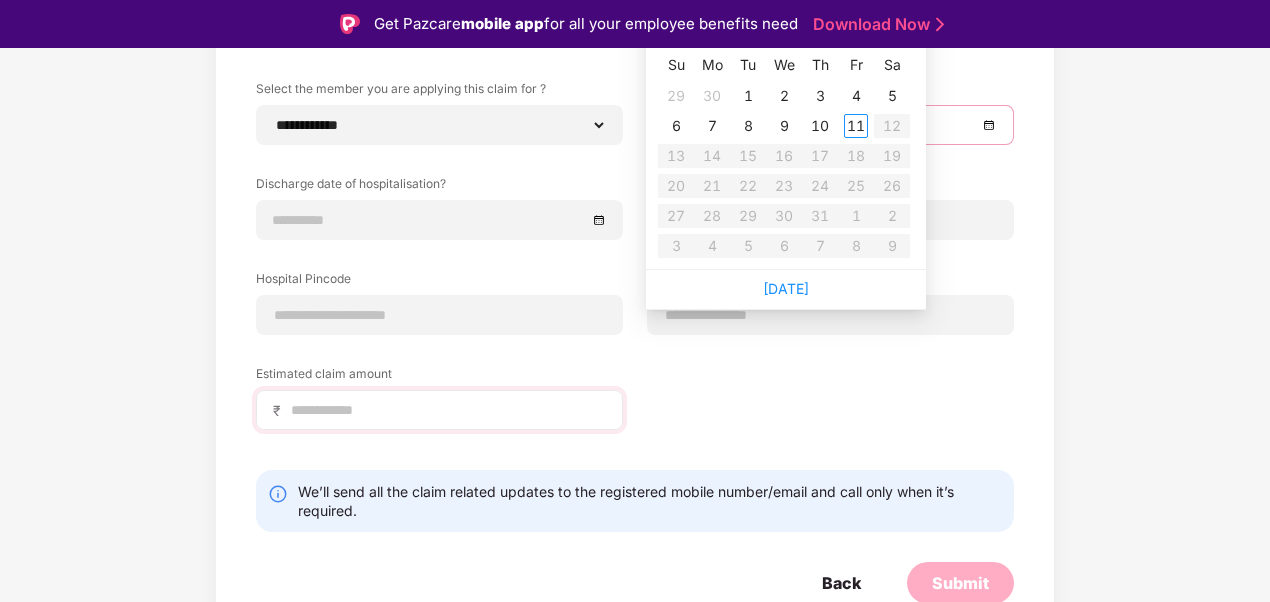 scroll, scrollTop: 214, scrollLeft: 0, axis: vertical 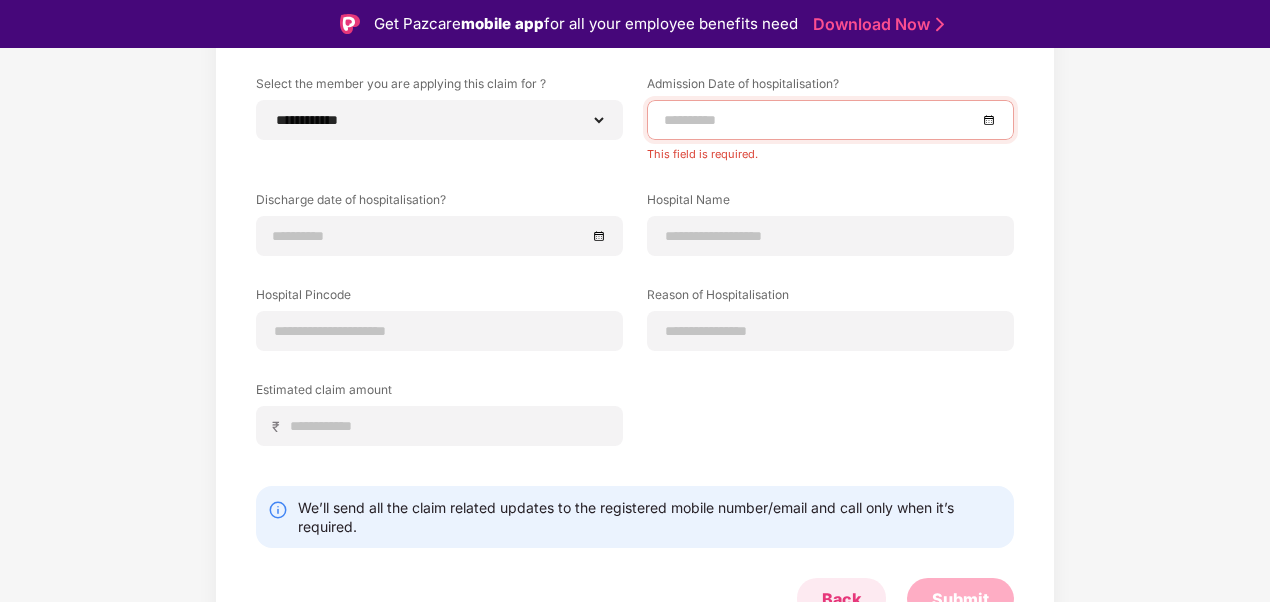 click on "Back" at bounding box center [841, 599] 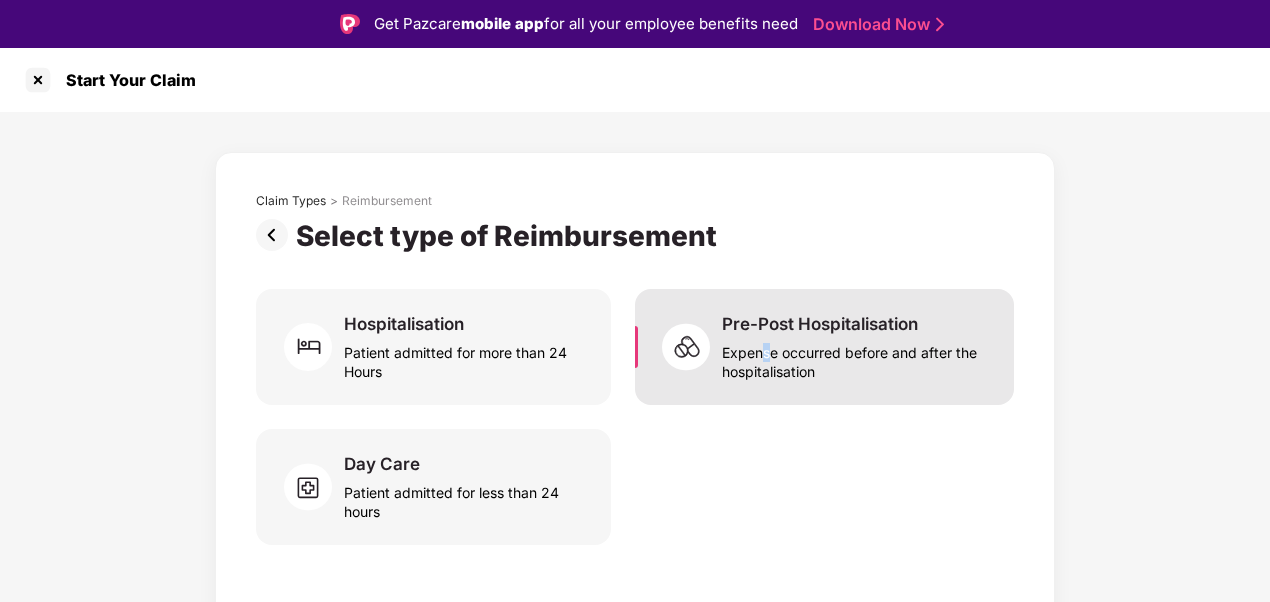 click on "Expense occurred before and after the hospitalisation" at bounding box center (856, 358) 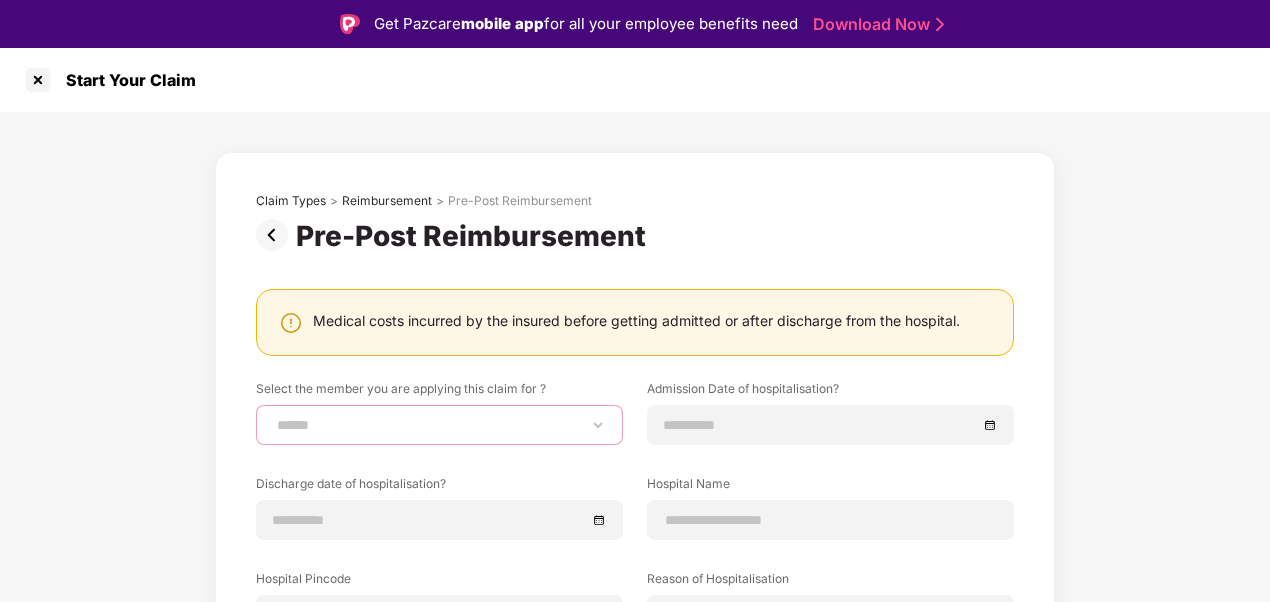 click on "**********" at bounding box center (439, 425) 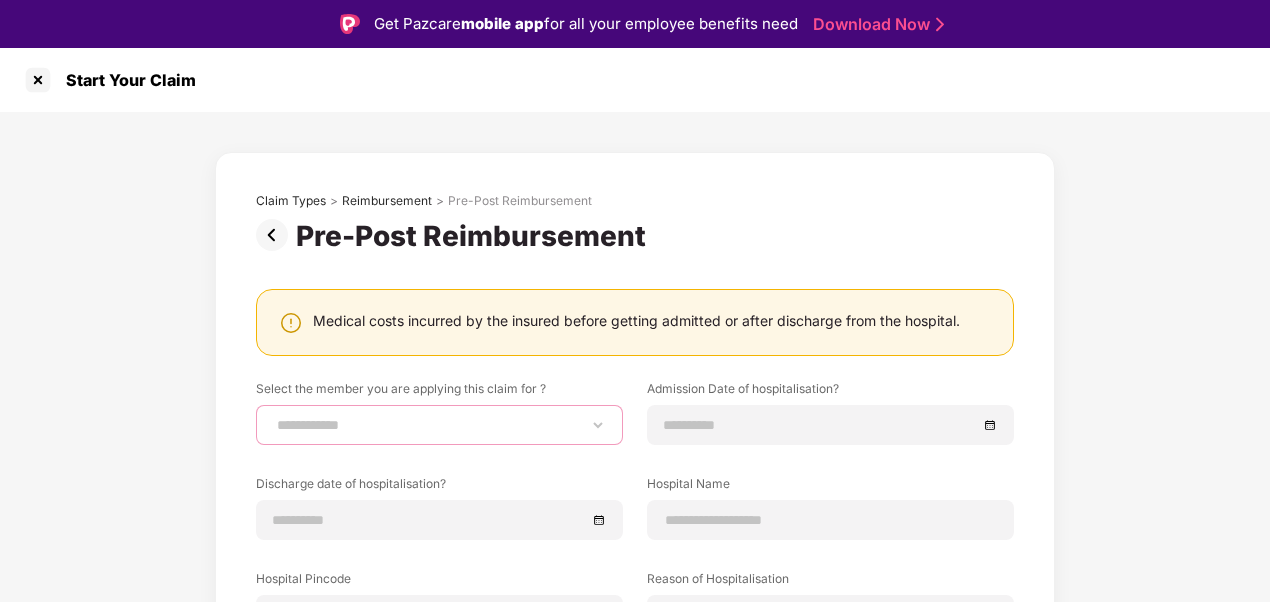click on "**********" at bounding box center [439, 425] 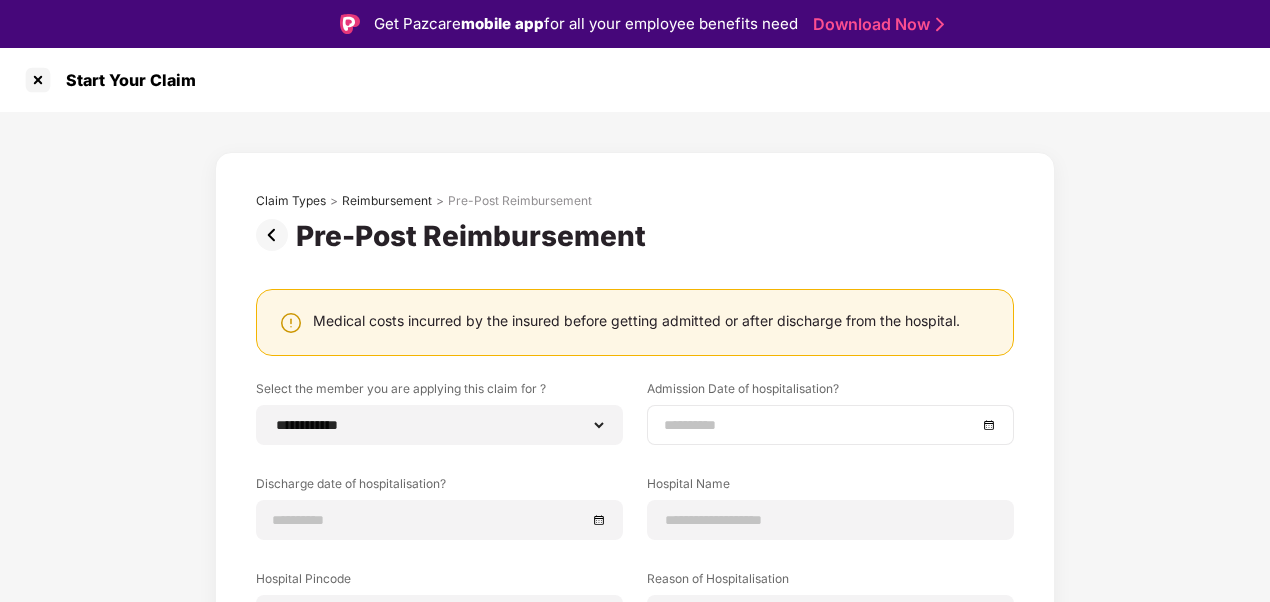 click at bounding box center (820, 425) 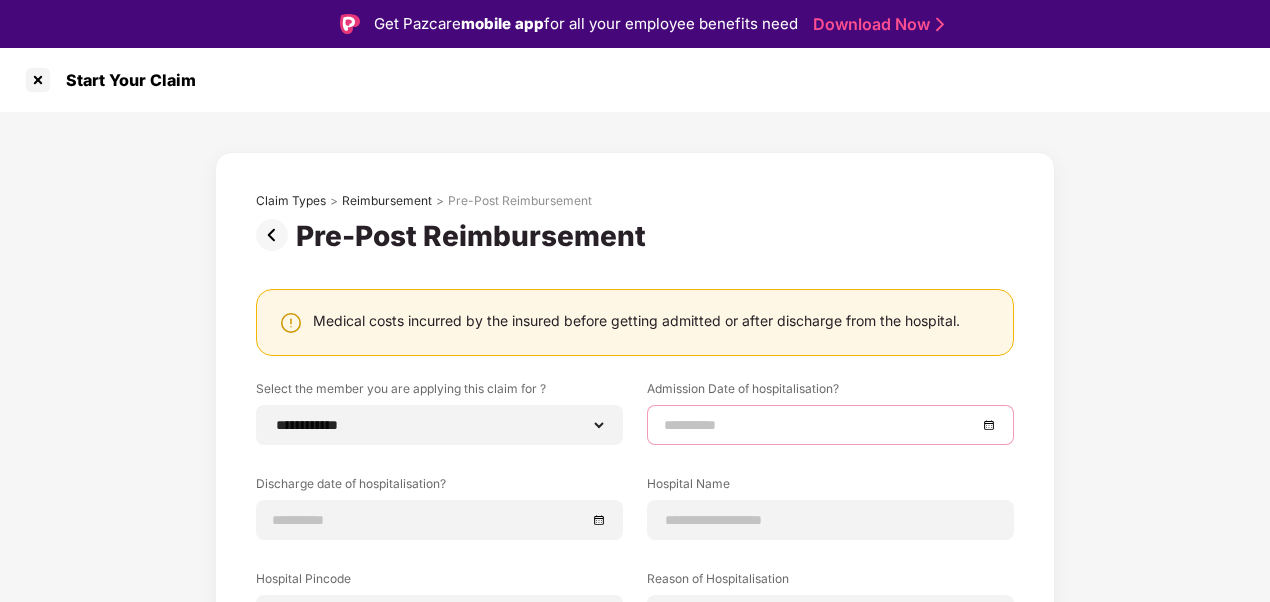 click at bounding box center (820, 425) 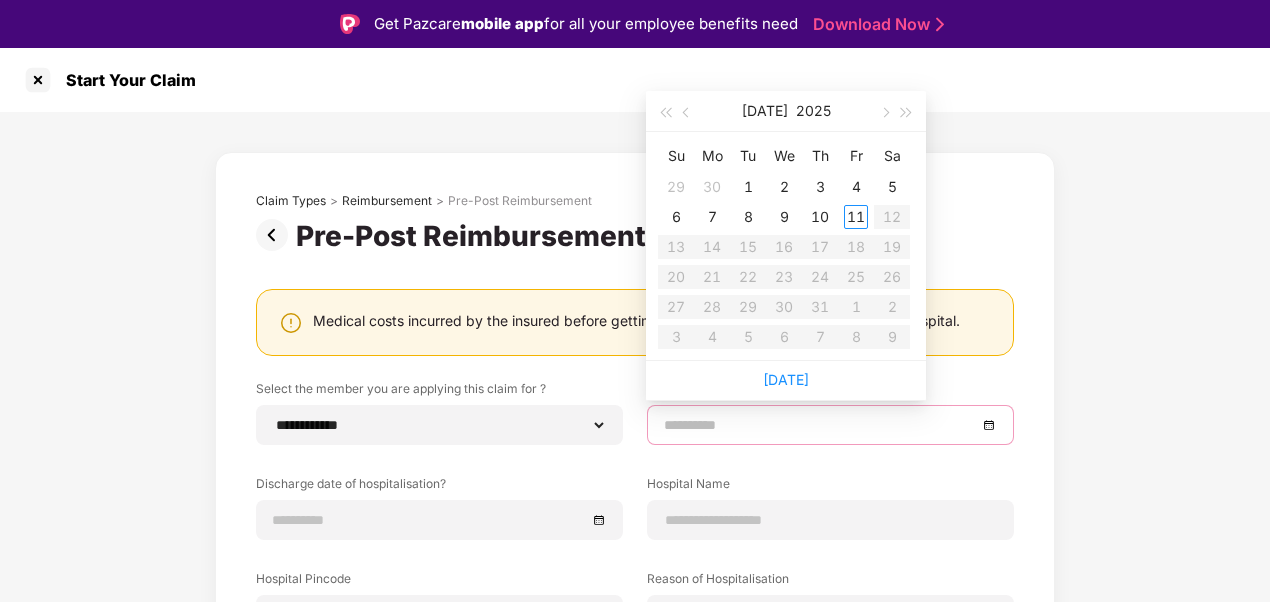 type on "**********" 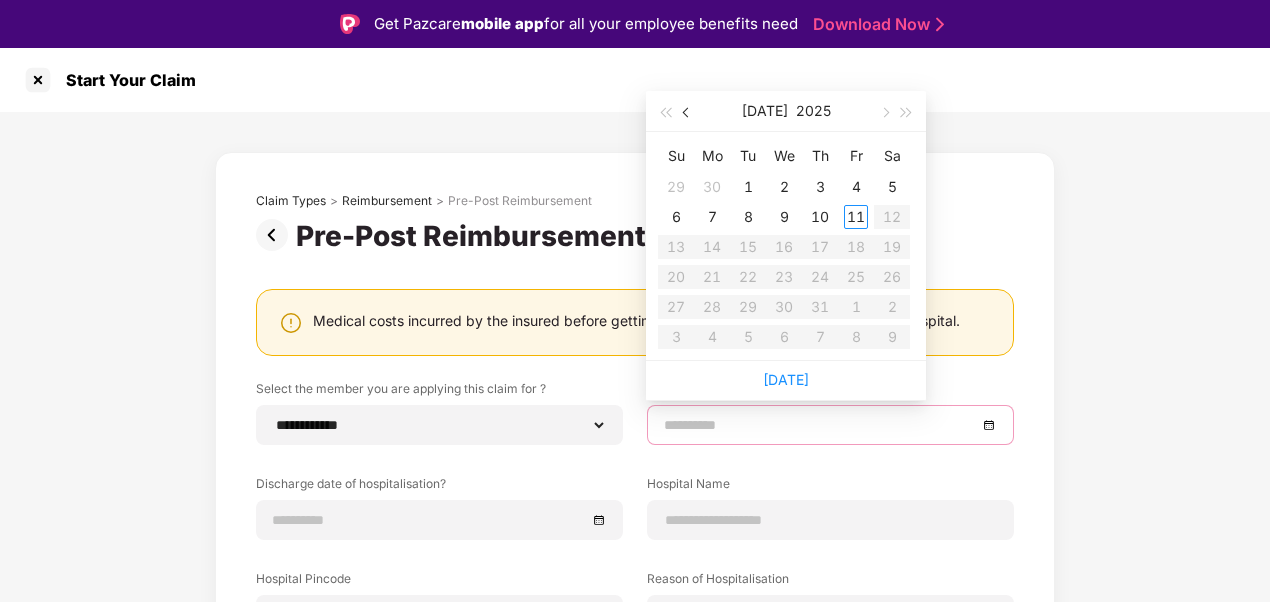 click at bounding box center [688, 113] 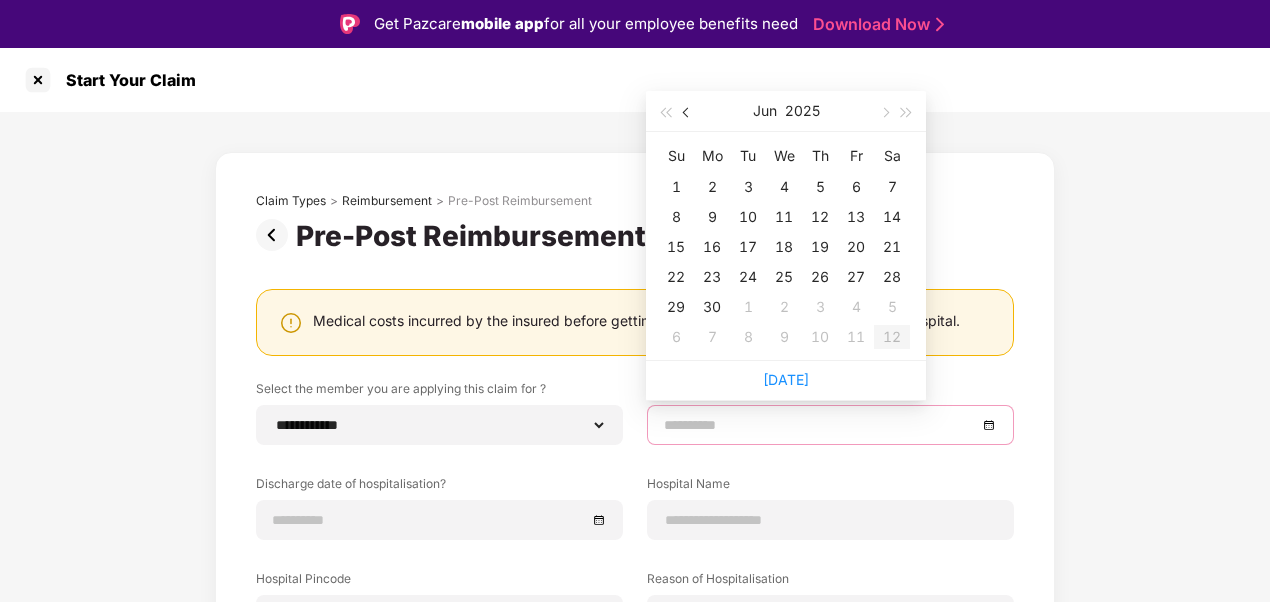 click at bounding box center [688, 113] 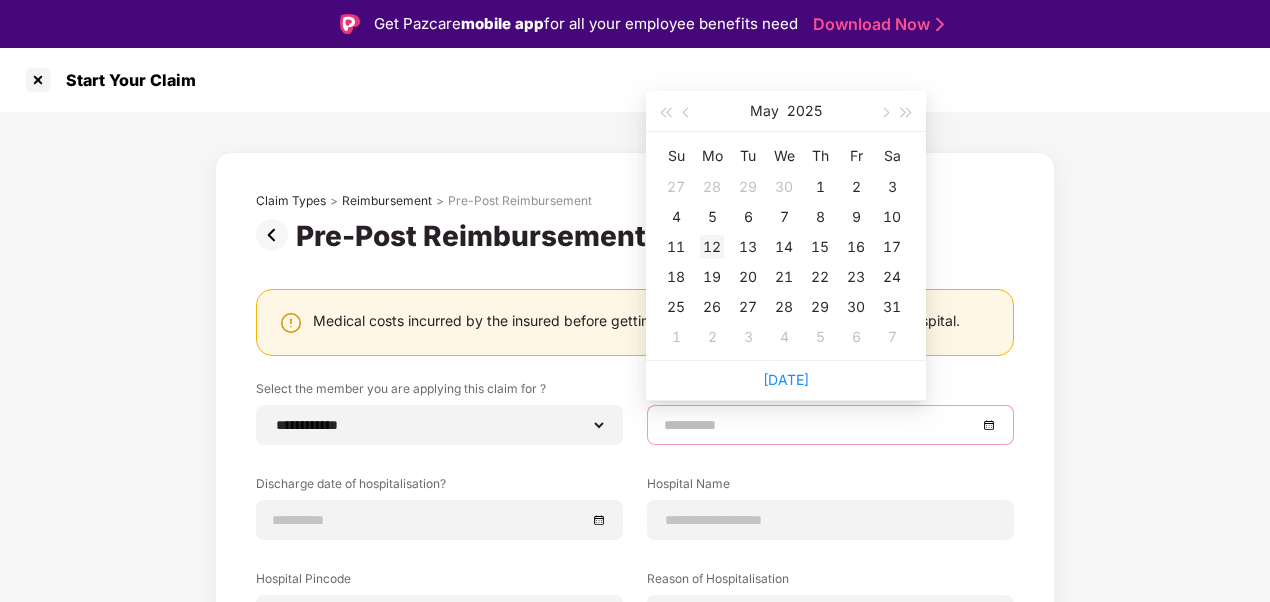 type on "**********" 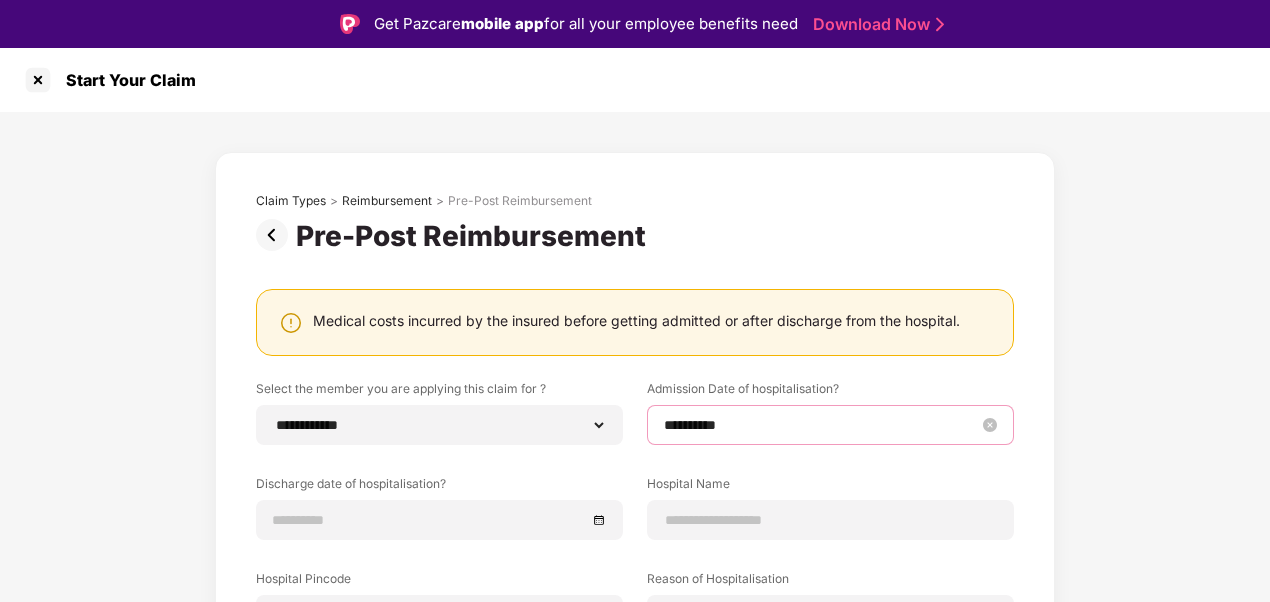 scroll, scrollTop: 100, scrollLeft: 0, axis: vertical 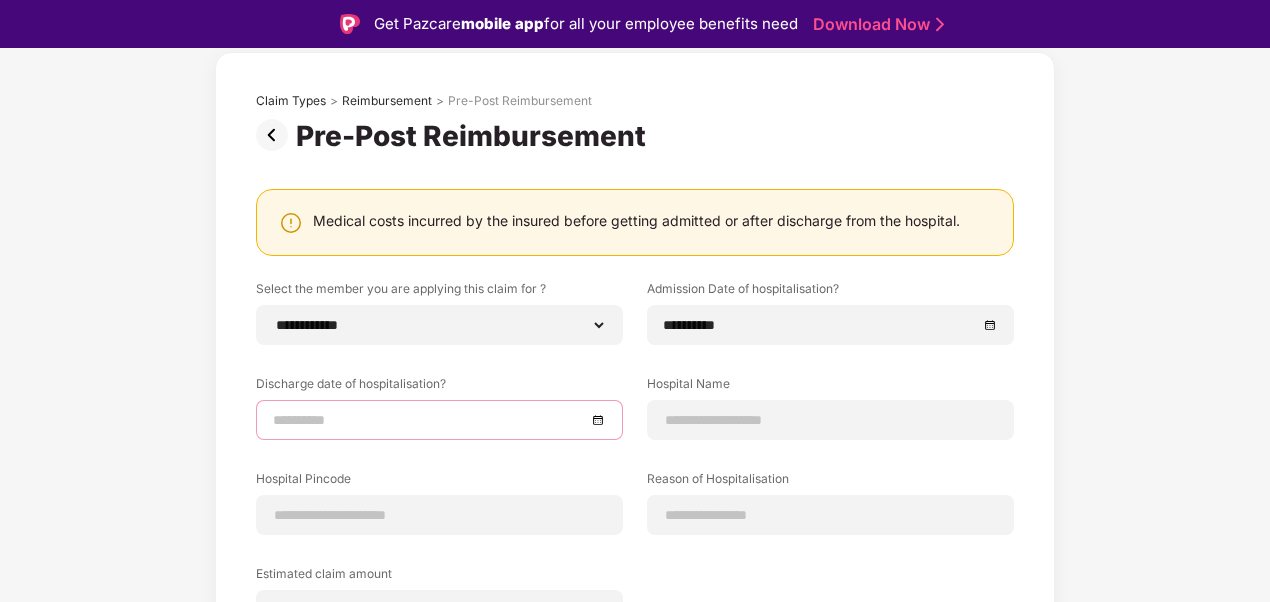 click at bounding box center [429, 420] 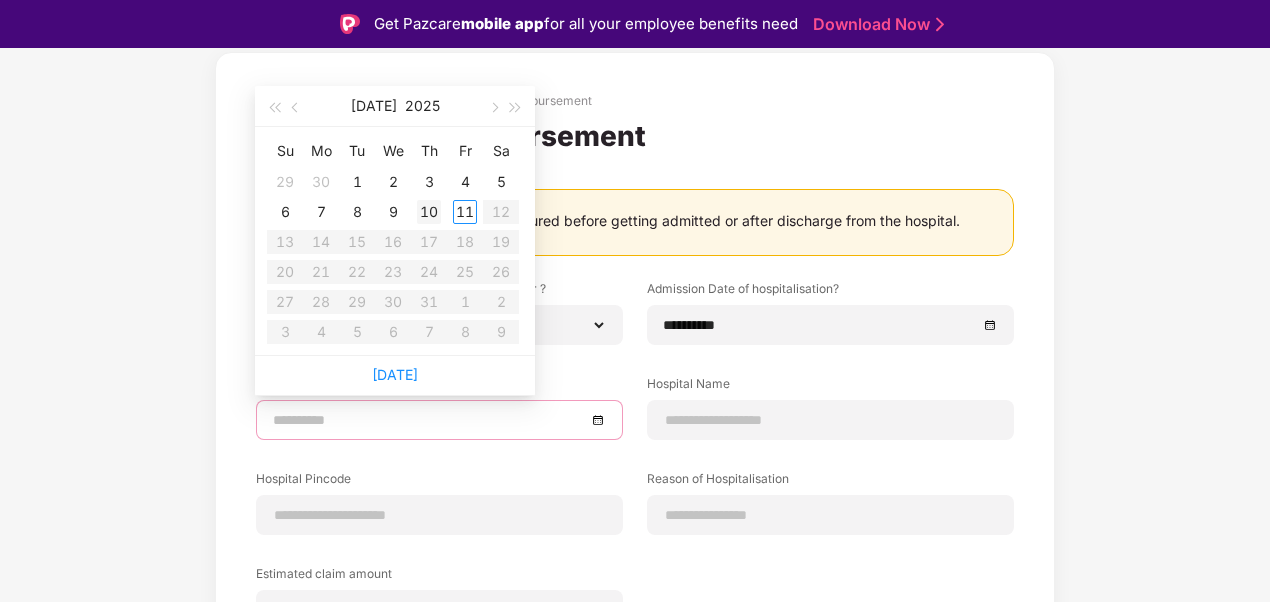 type on "**********" 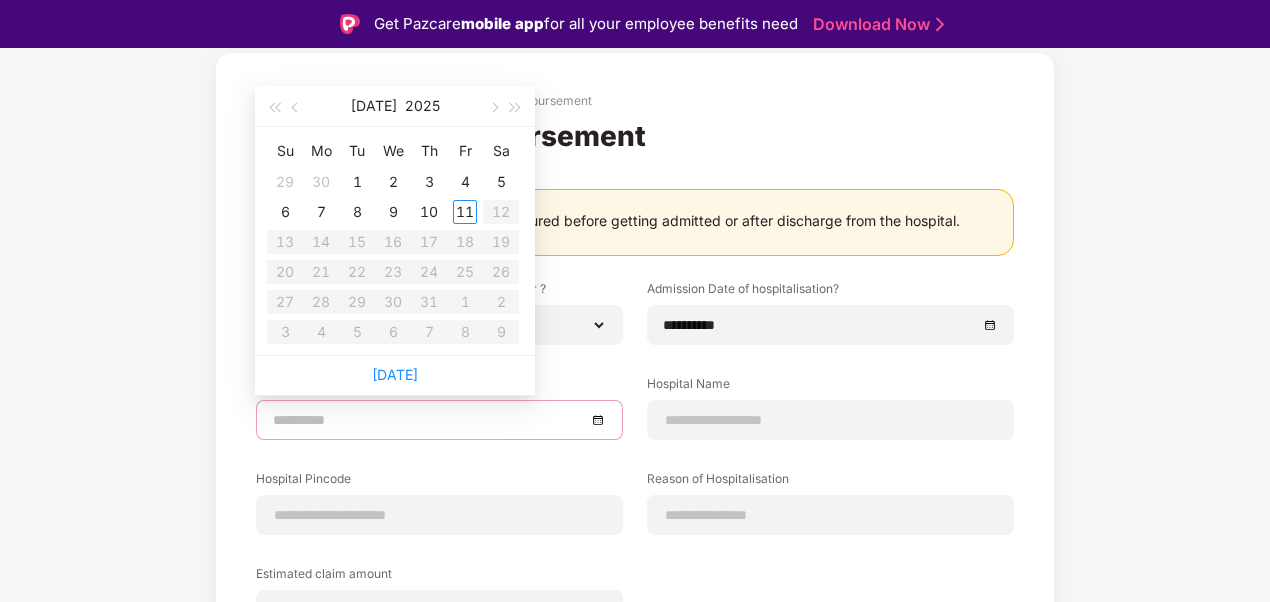 type on "**********" 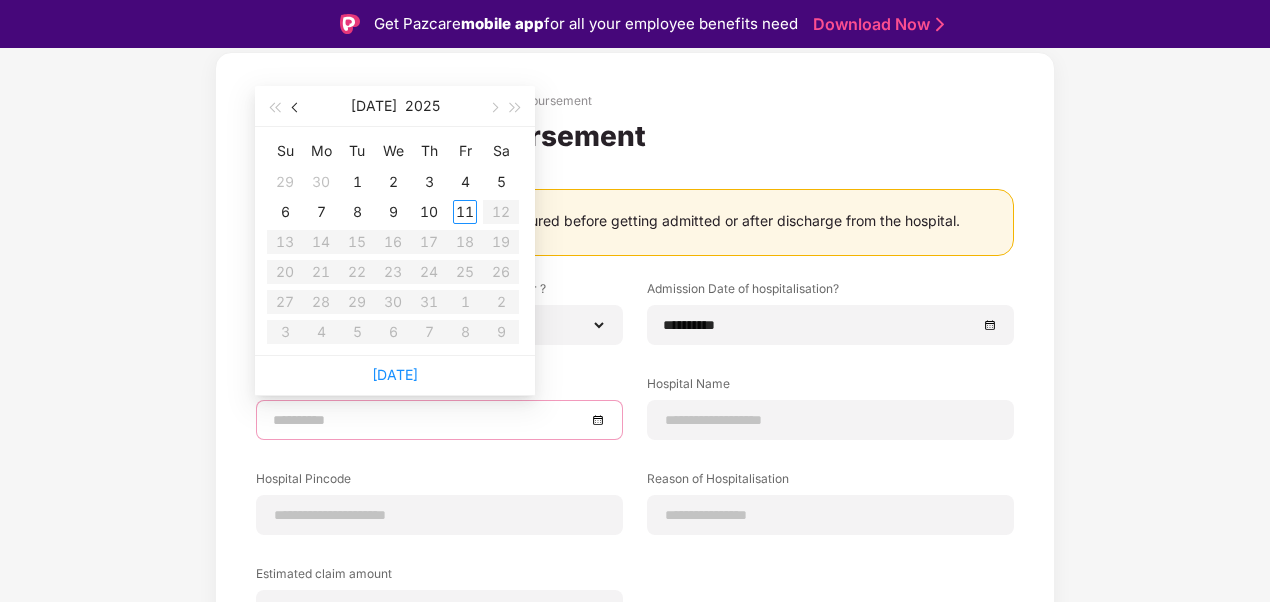 click at bounding box center [296, 106] 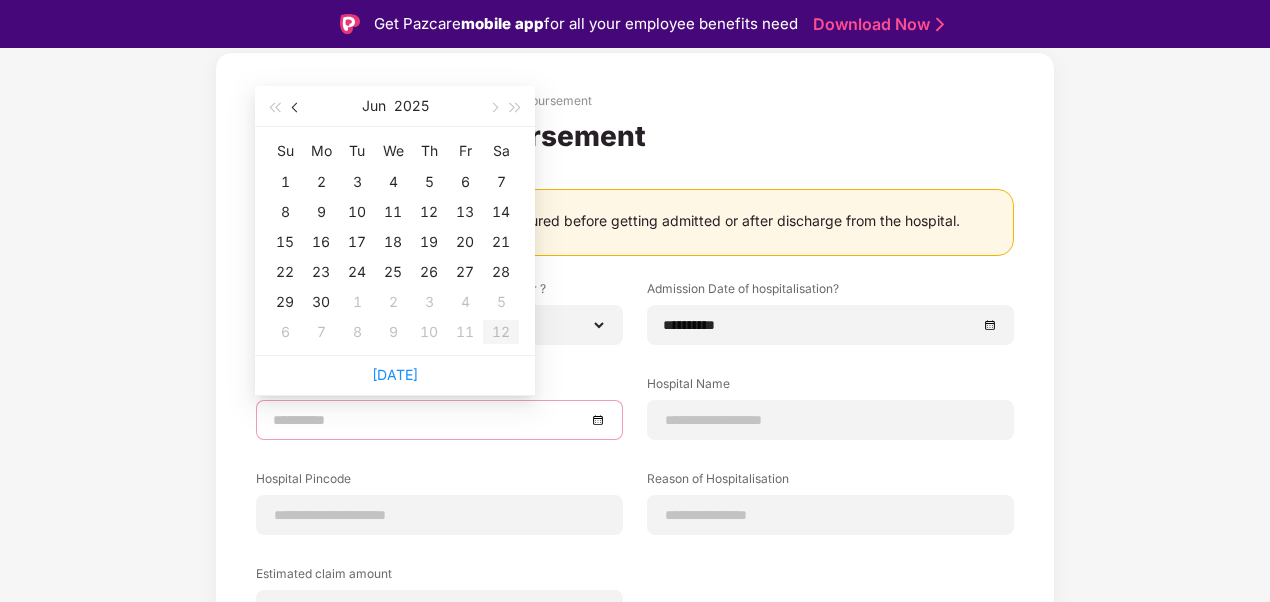 click at bounding box center (296, 106) 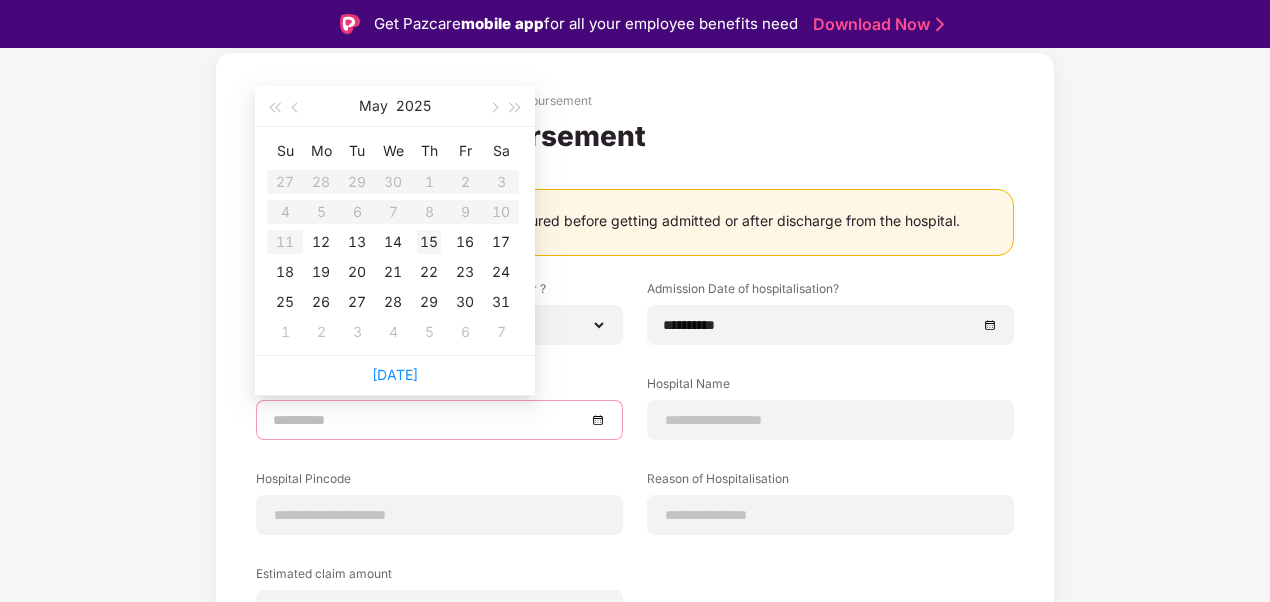 click on "15" at bounding box center (429, 242) 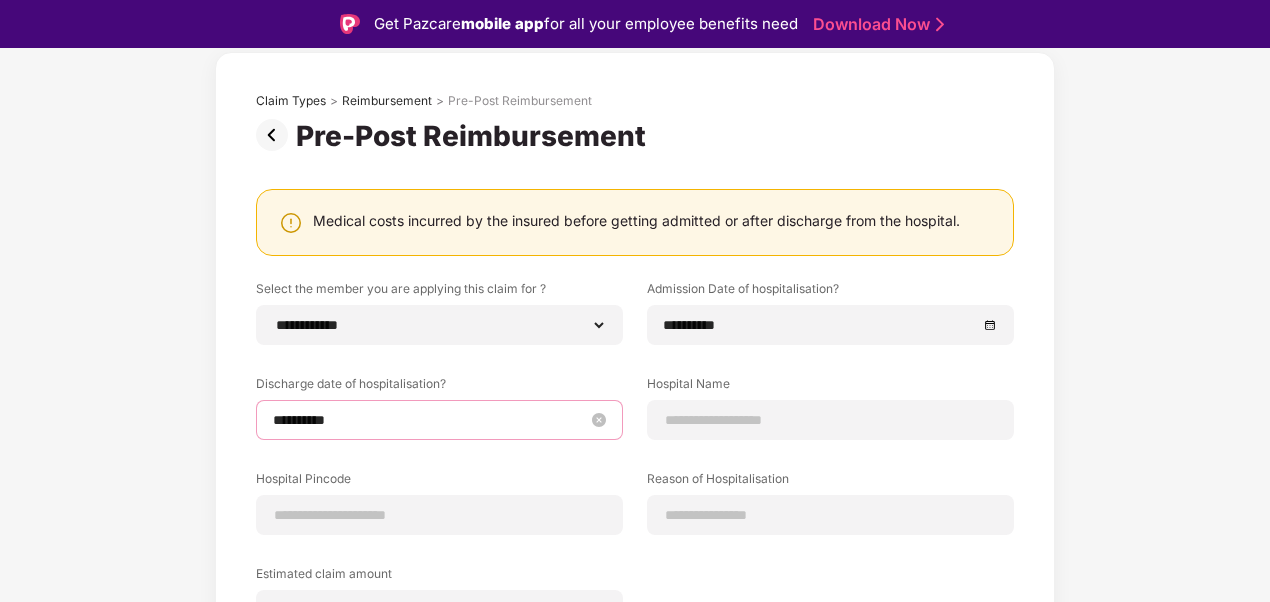 click on "**********" at bounding box center [429, 420] 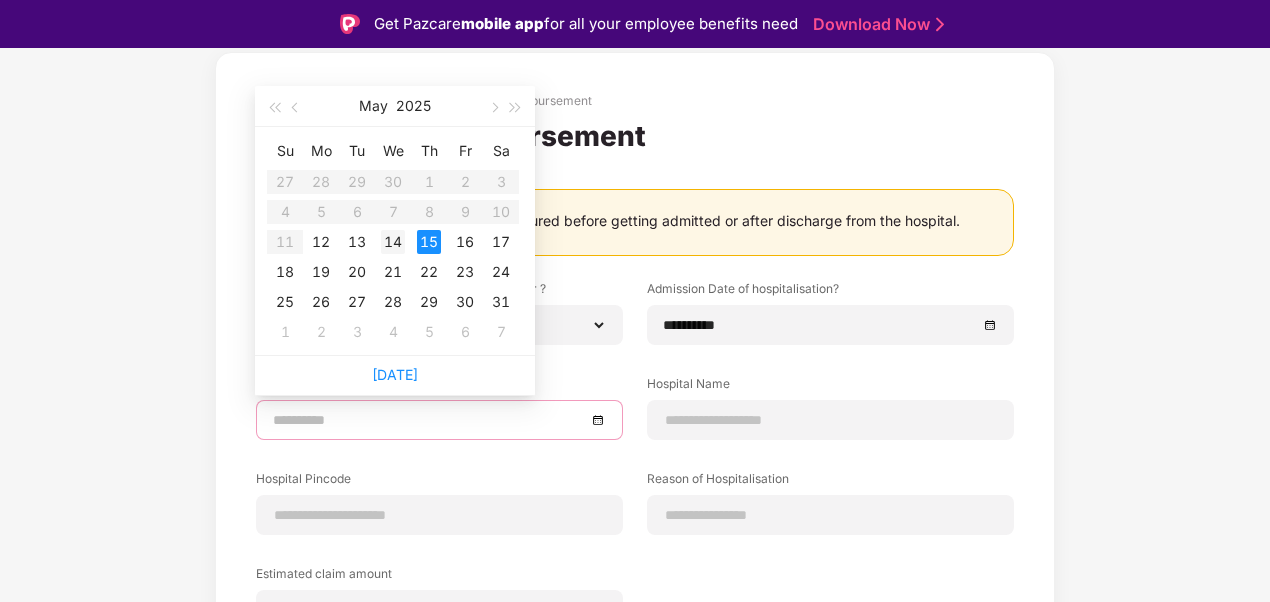 type on "**********" 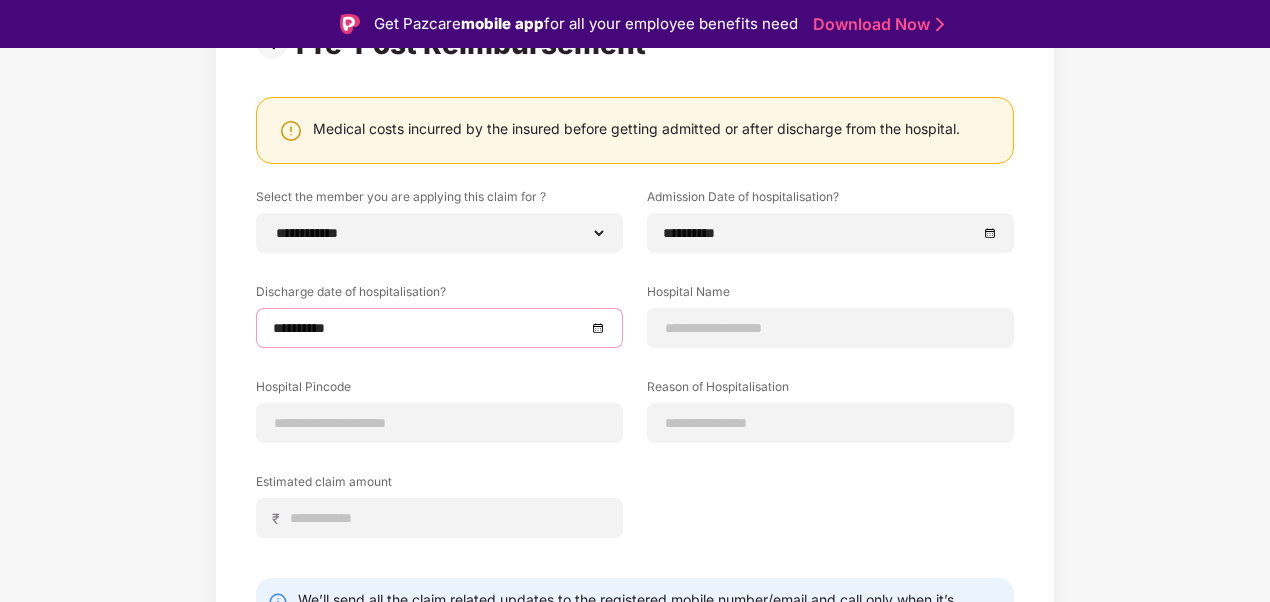 scroll, scrollTop: 300, scrollLeft: 0, axis: vertical 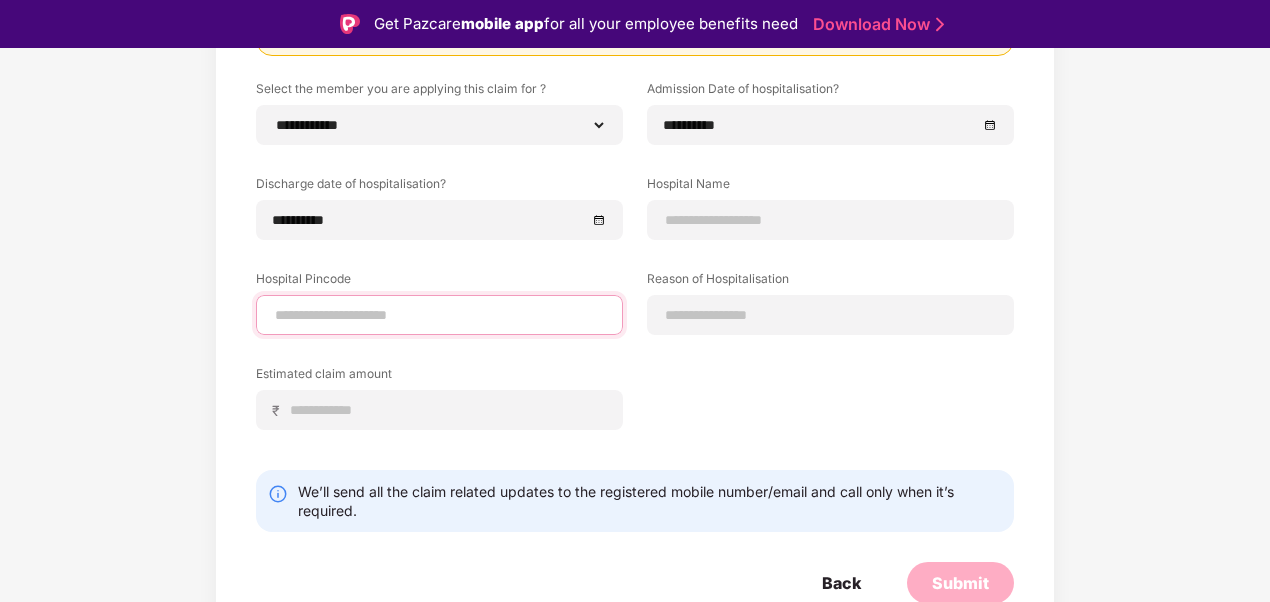 click at bounding box center (439, 315) 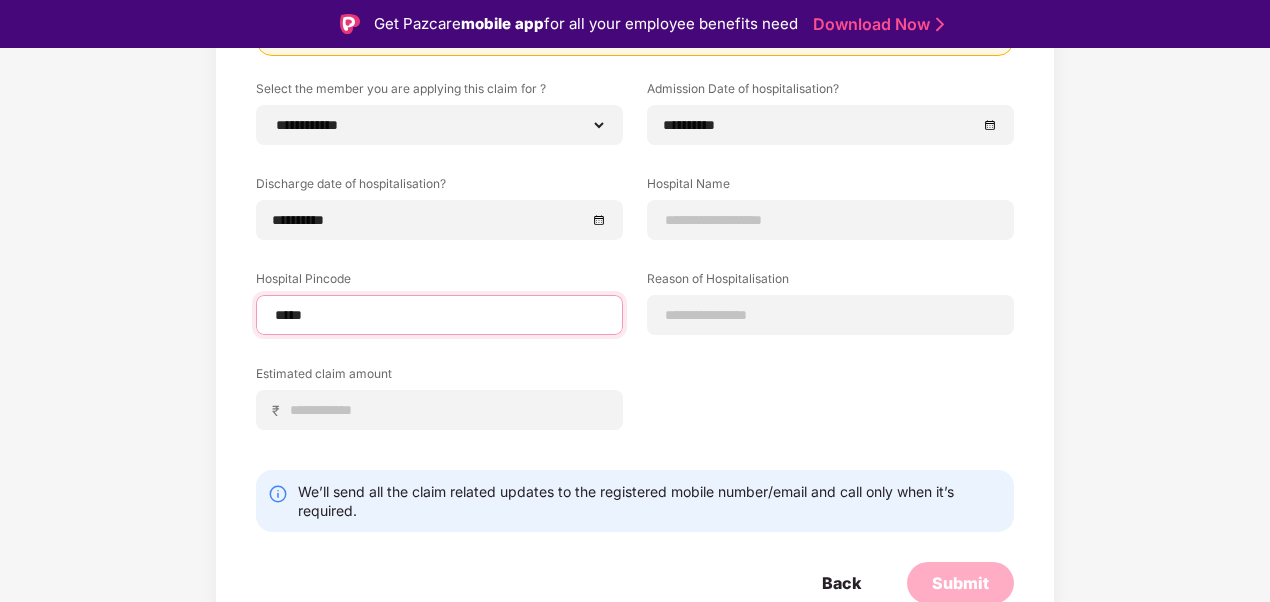 type on "******" 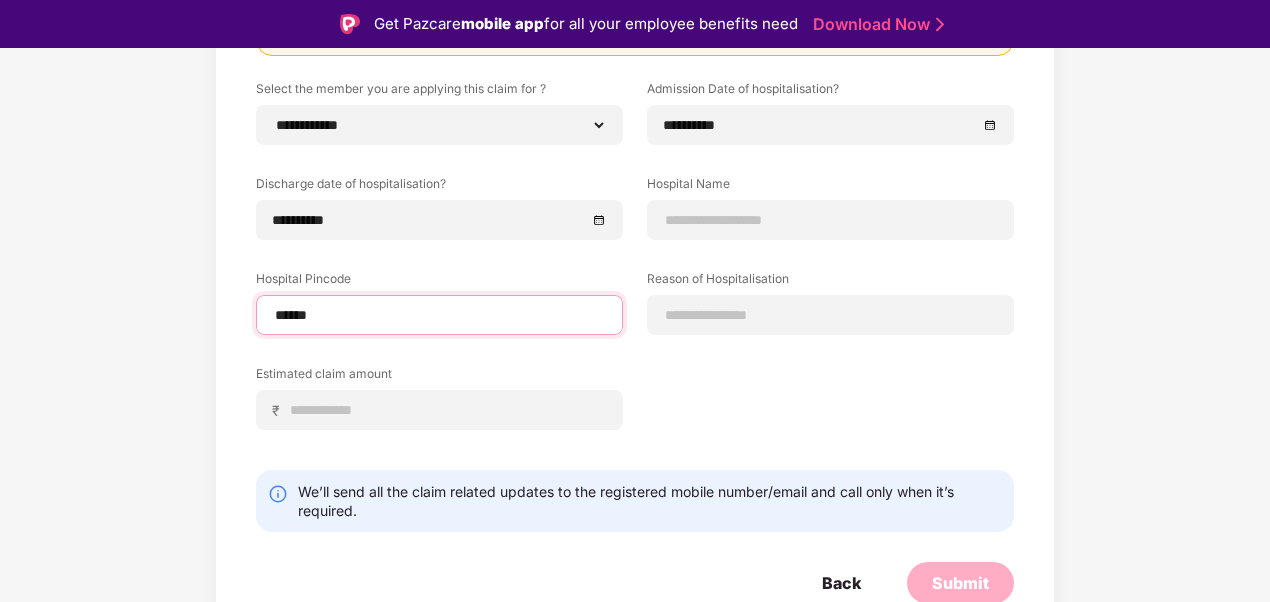 select on "*********" 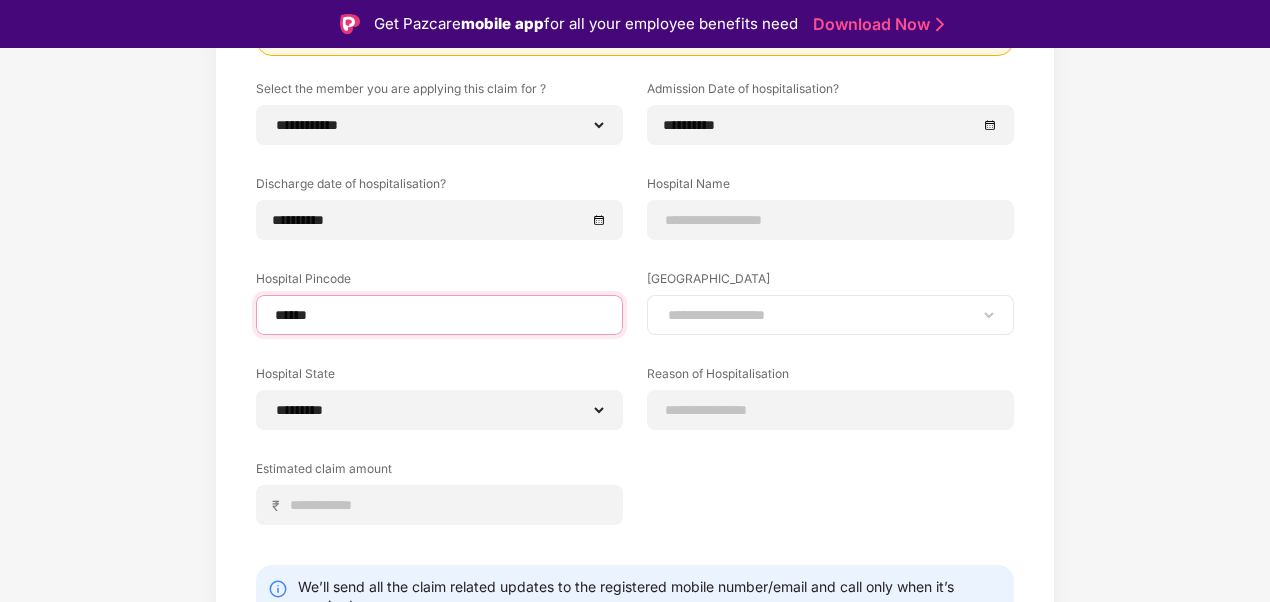 type on "******" 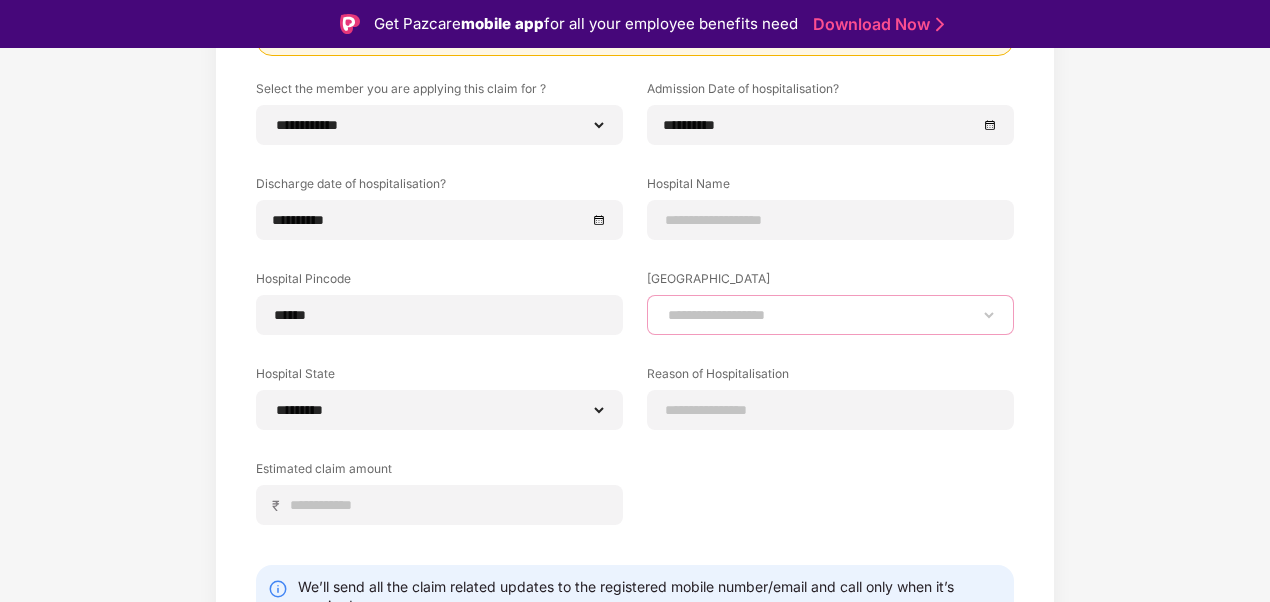 click on "**********" at bounding box center [830, 315] 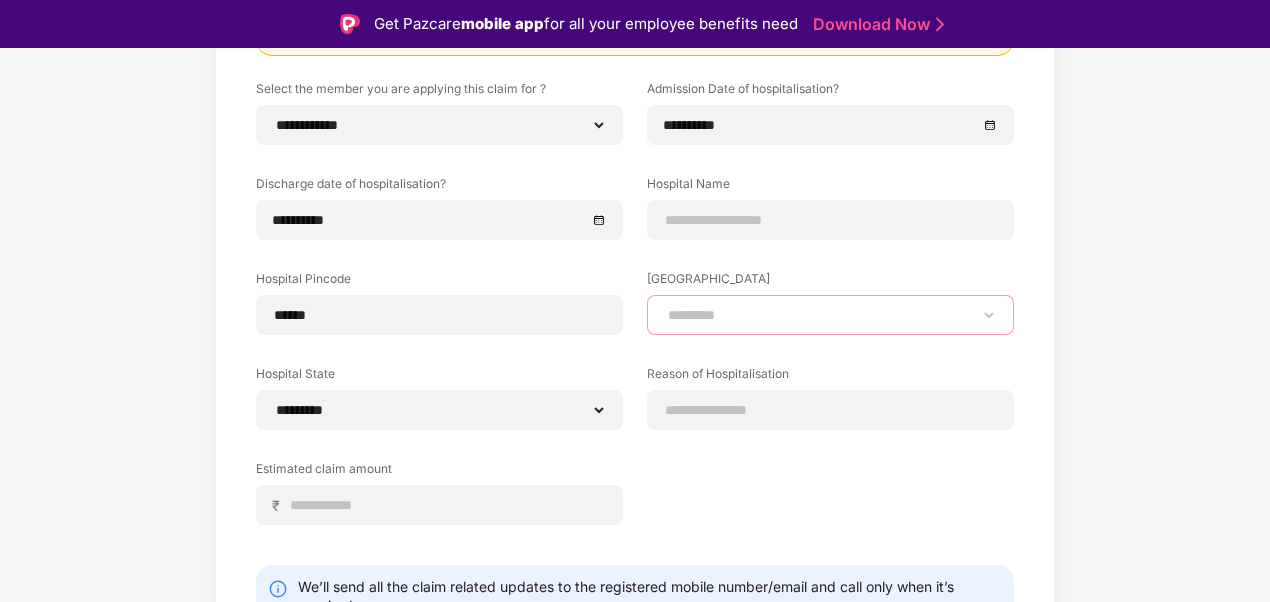 click on "**********" at bounding box center (830, 315) 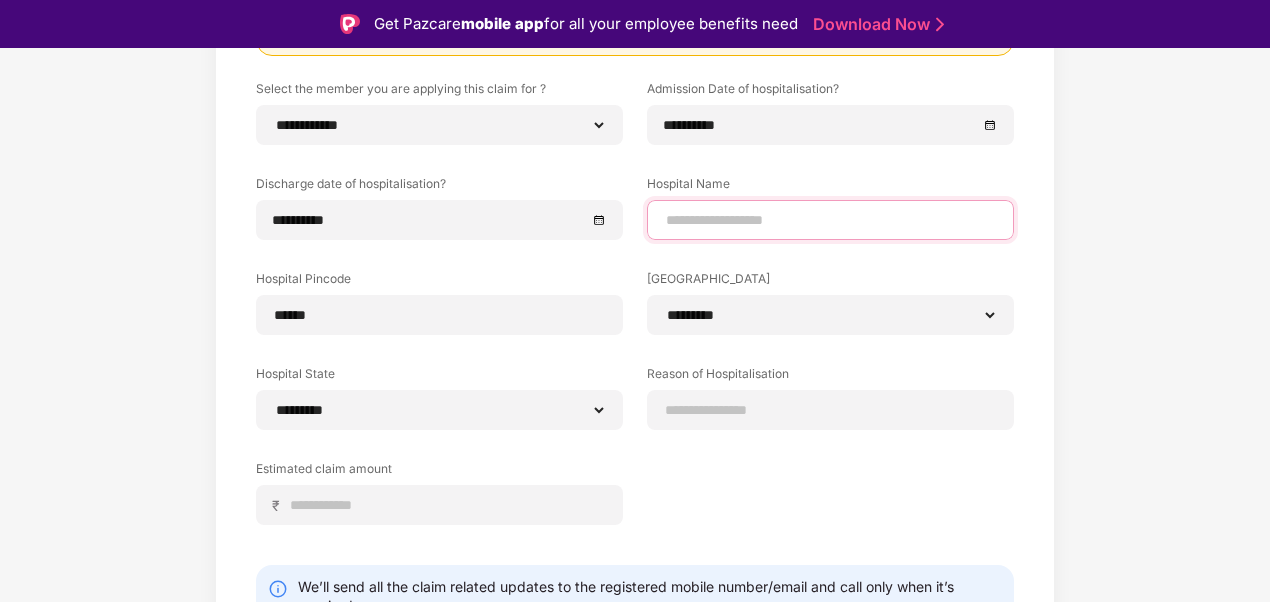 click at bounding box center (830, 220) 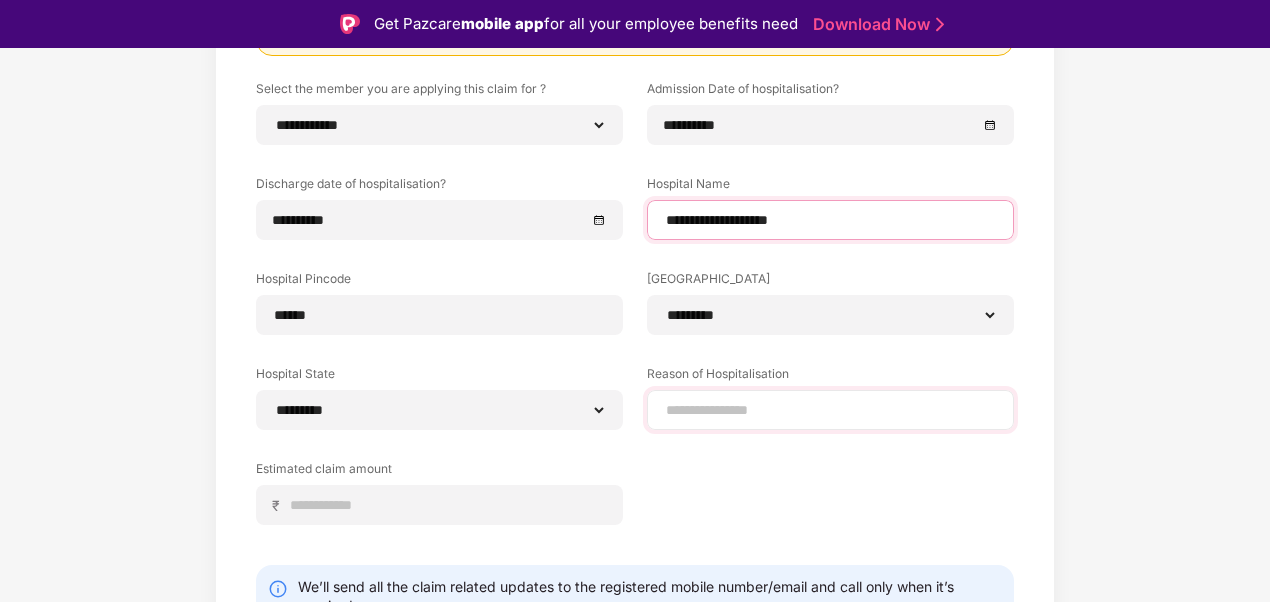type on "**********" 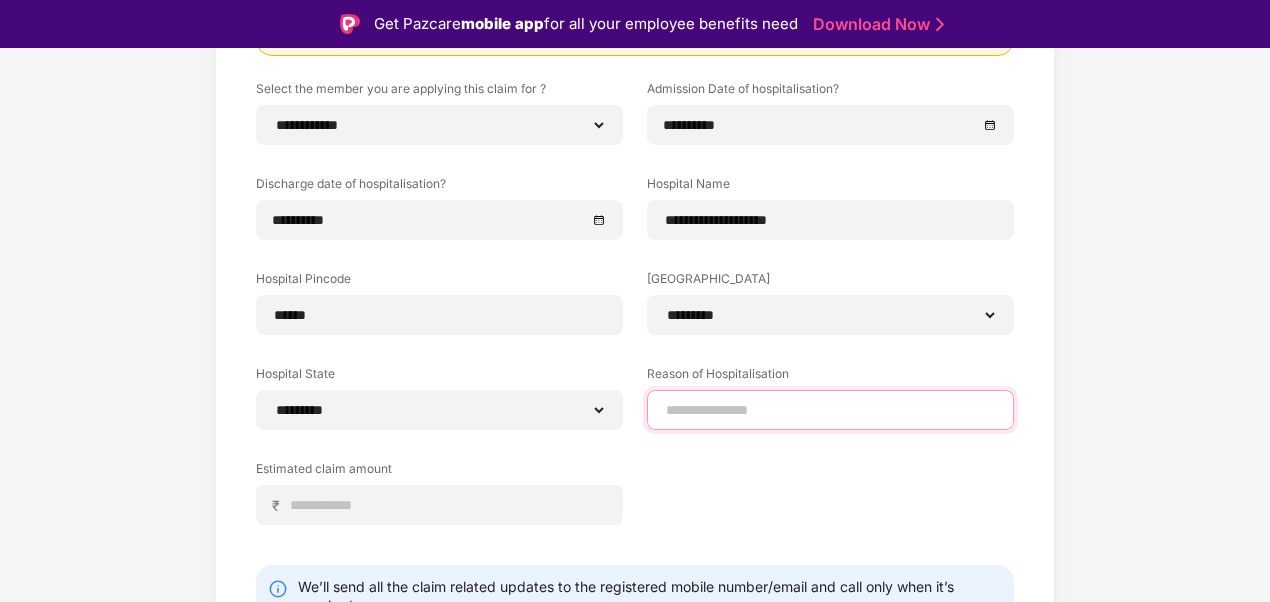 click at bounding box center (830, 410) 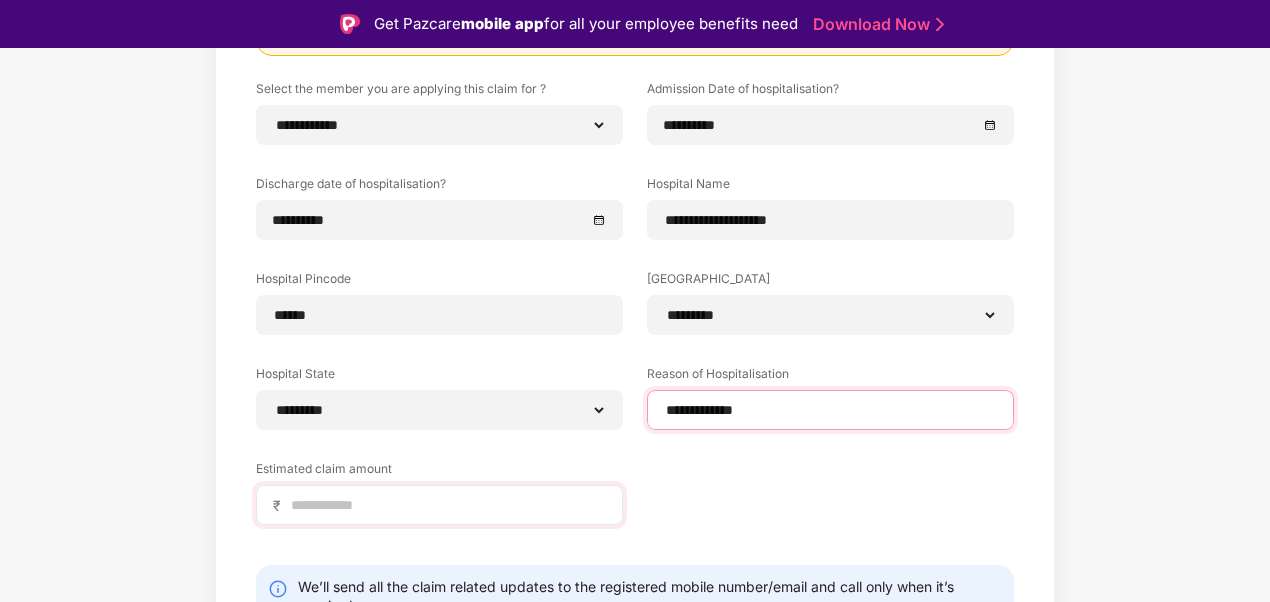 type on "**********" 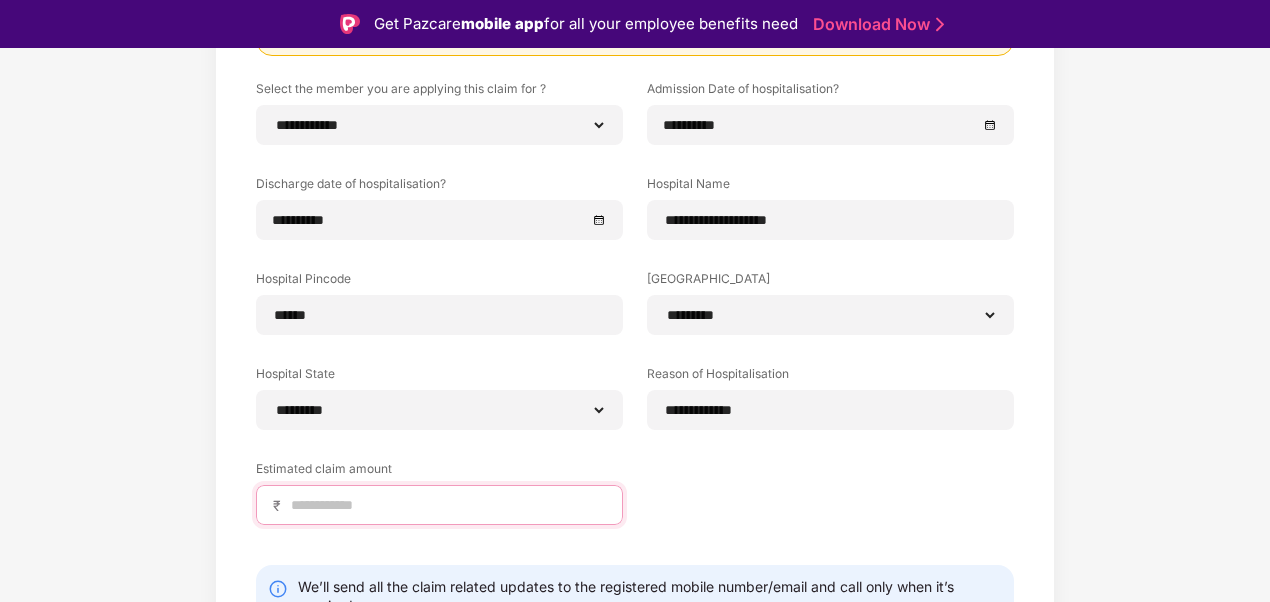 click at bounding box center [447, 505] 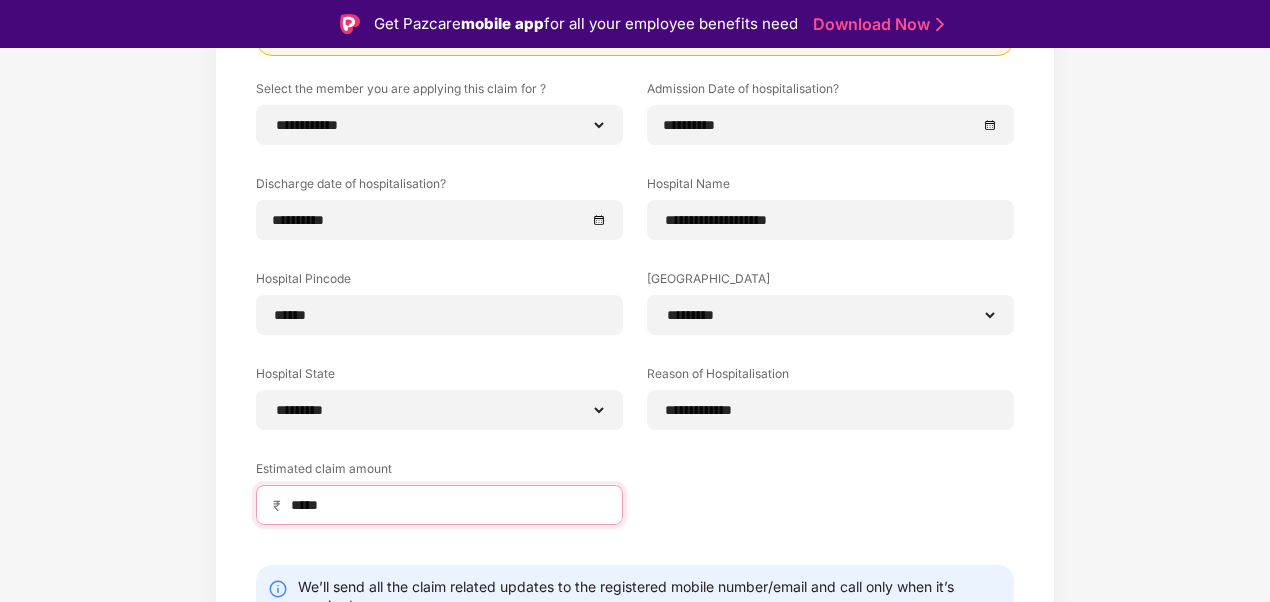 type on "*****" 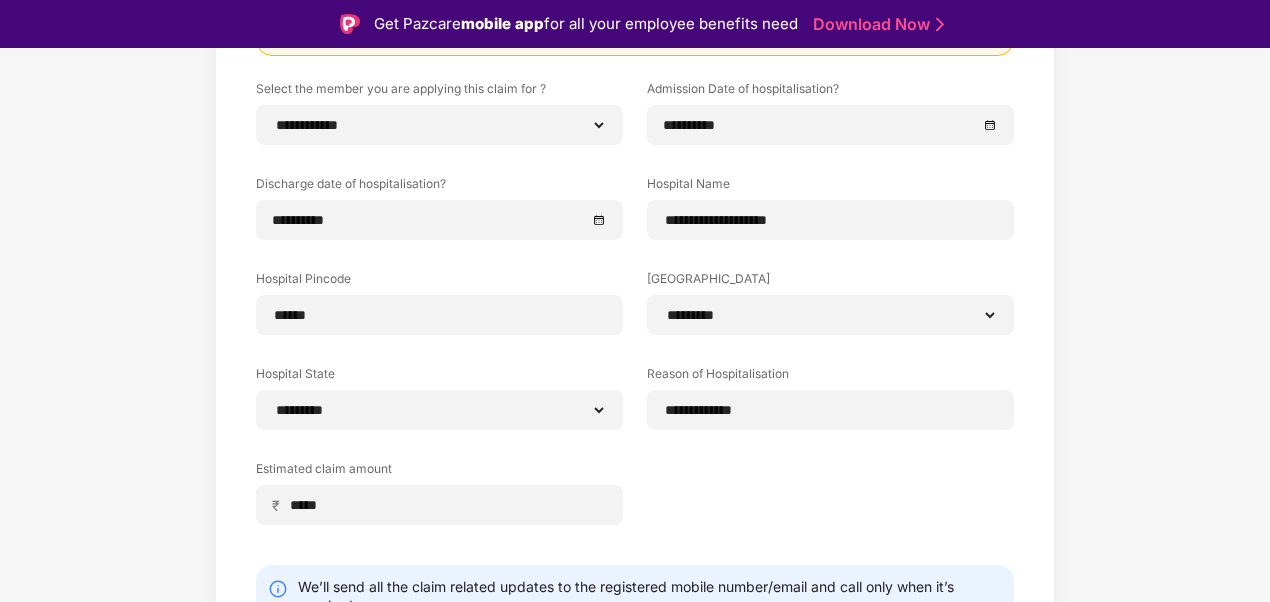 click on "**********" at bounding box center [635, 317] 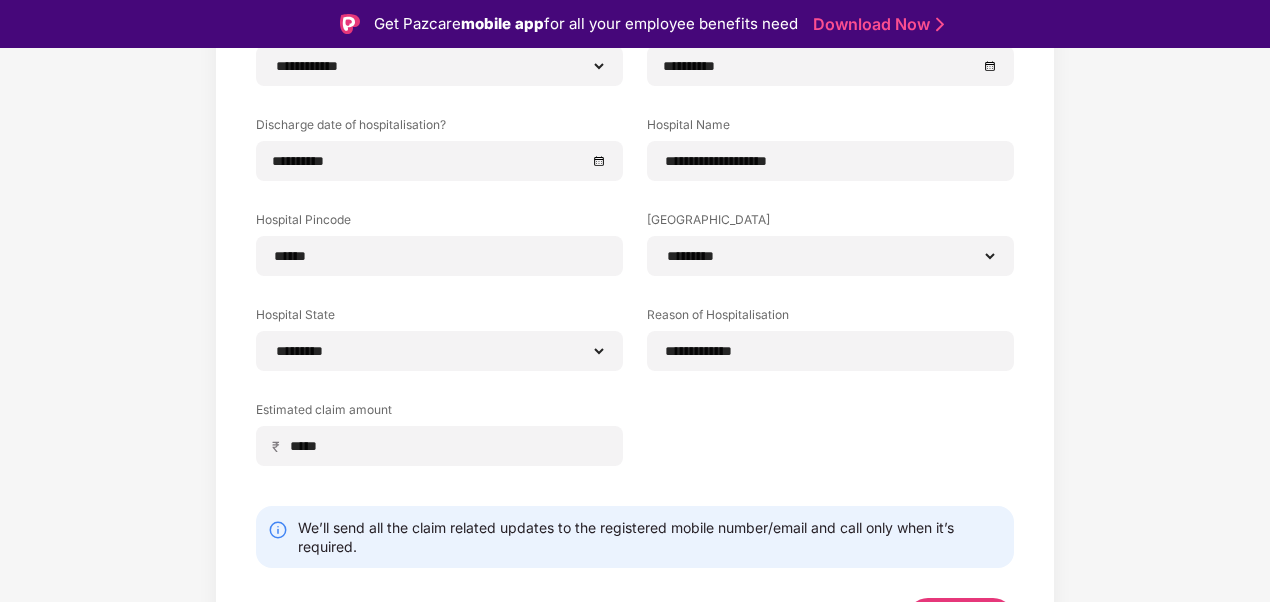 scroll, scrollTop: 400, scrollLeft: 0, axis: vertical 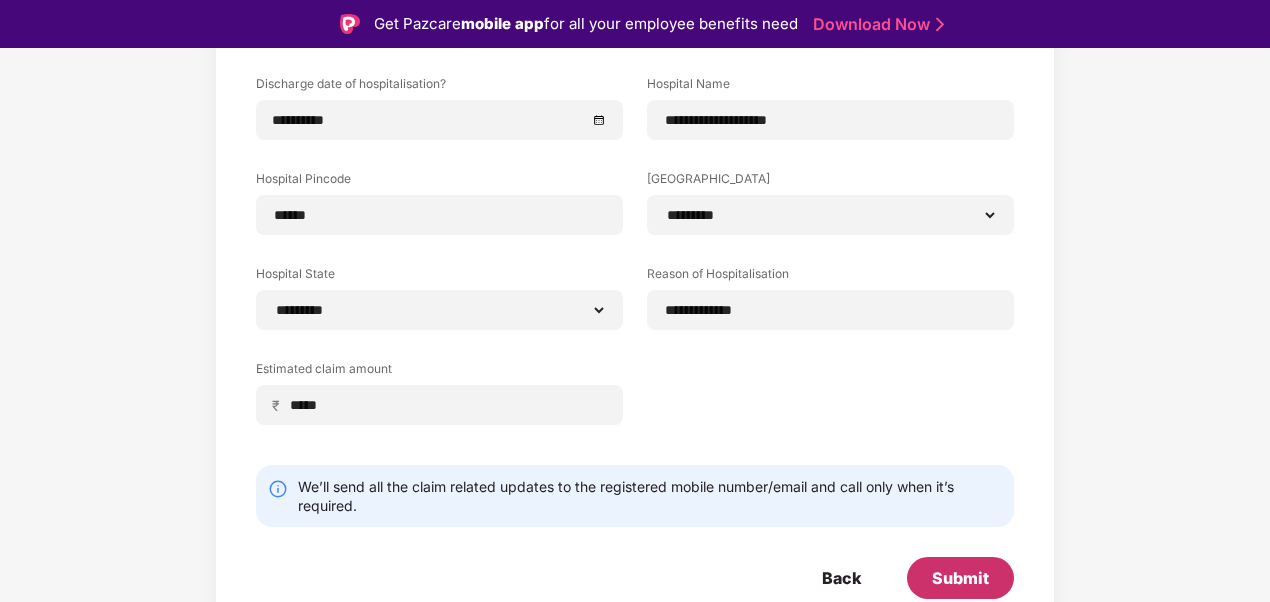 click on "Submit" at bounding box center (960, 578) 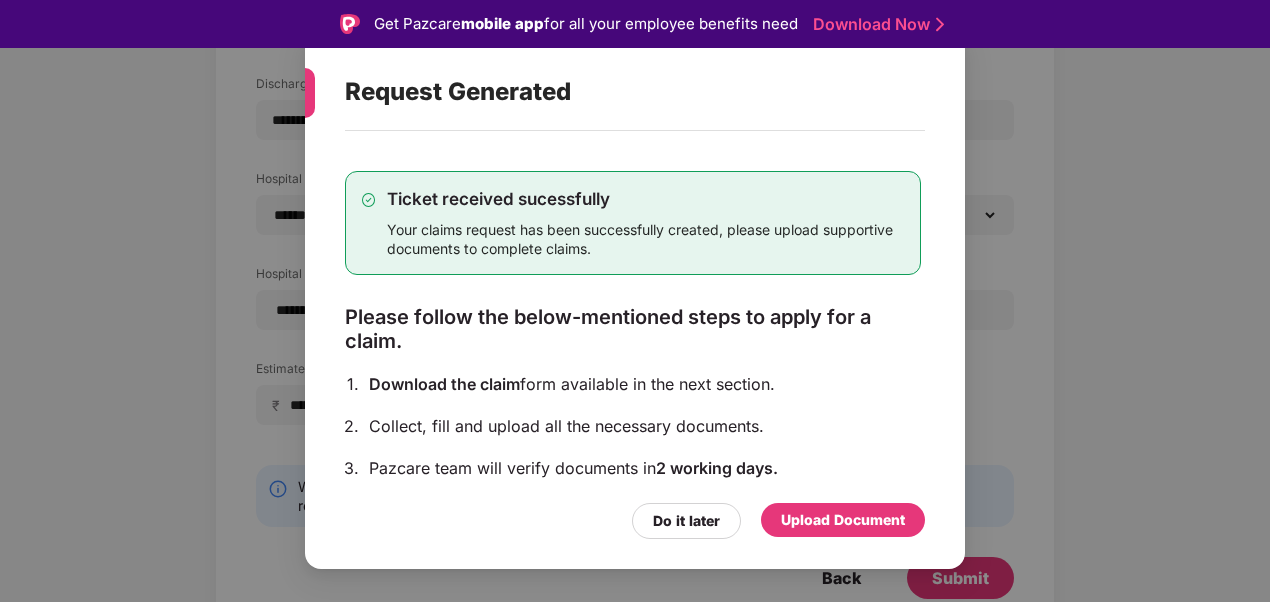 click on "Upload Document" at bounding box center (843, 520) 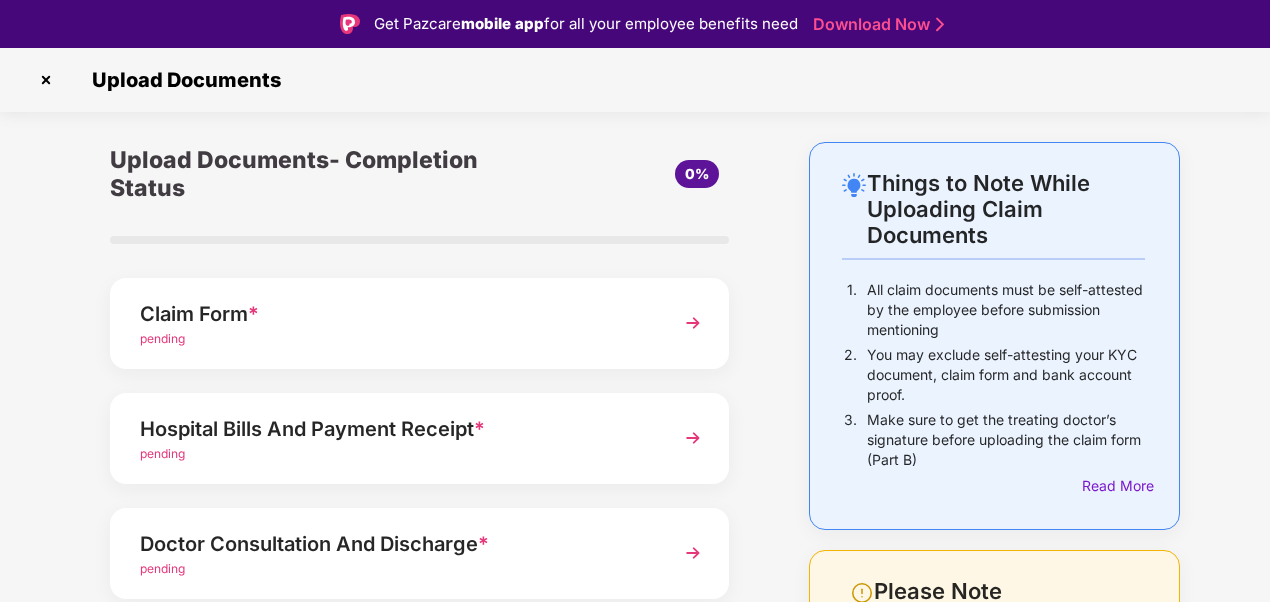 click at bounding box center [693, 438] 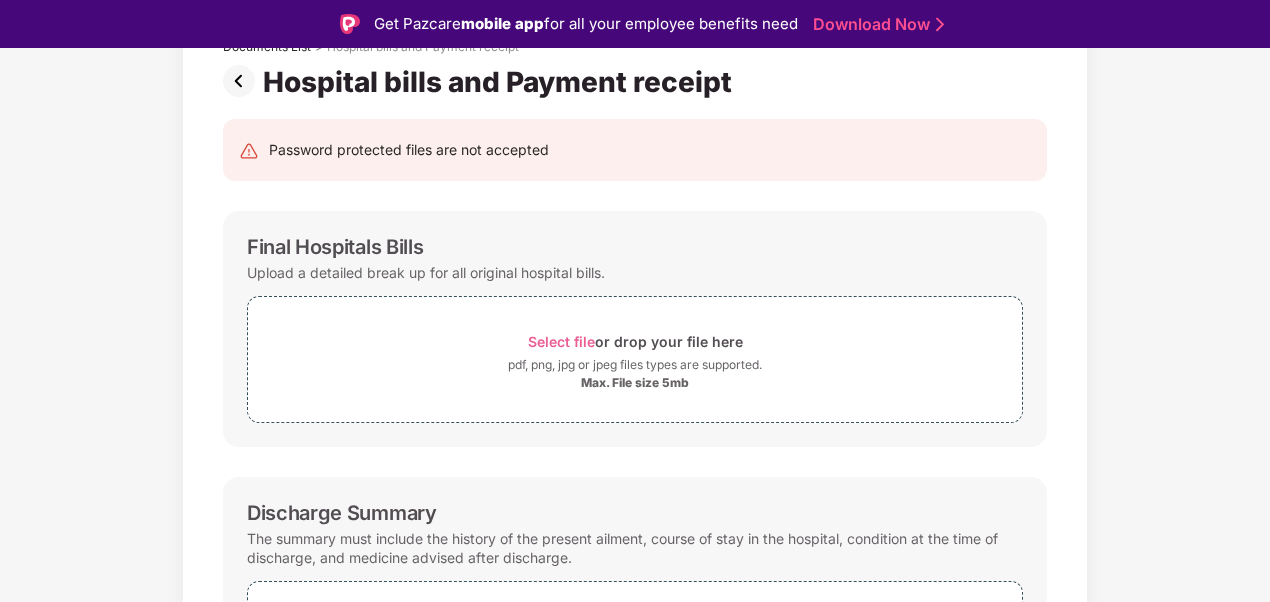 scroll, scrollTop: 200, scrollLeft: 0, axis: vertical 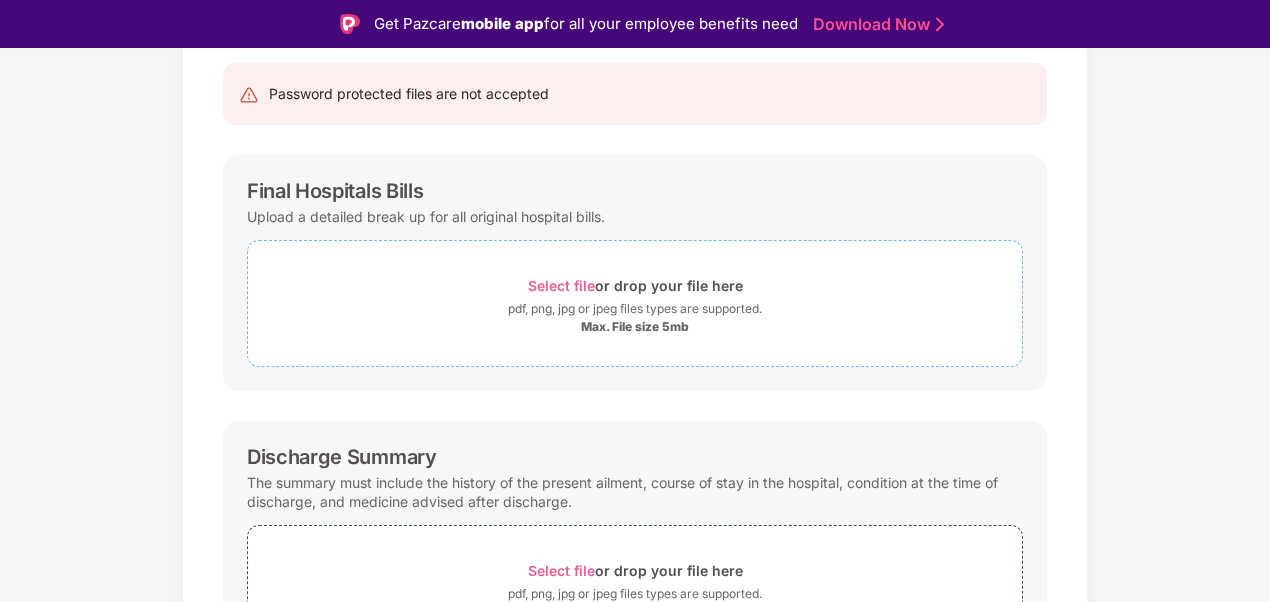 click on "Select file" at bounding box center (561, 285) 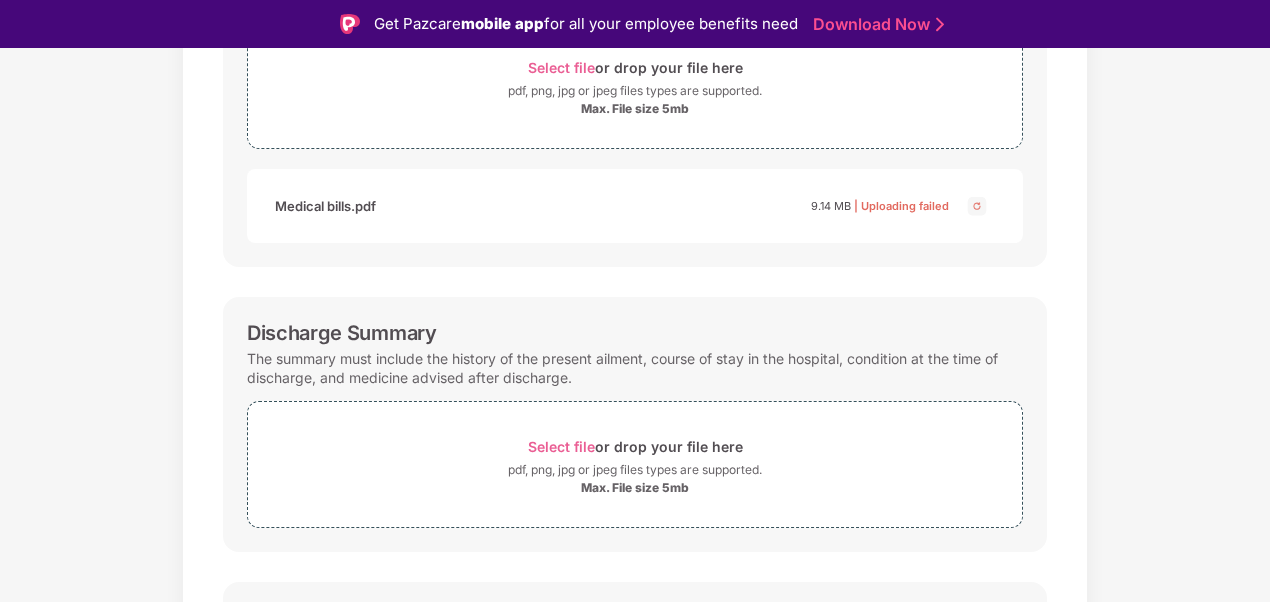scroll, scrollTop: 307, scrollLeft: 0, axis: vertical 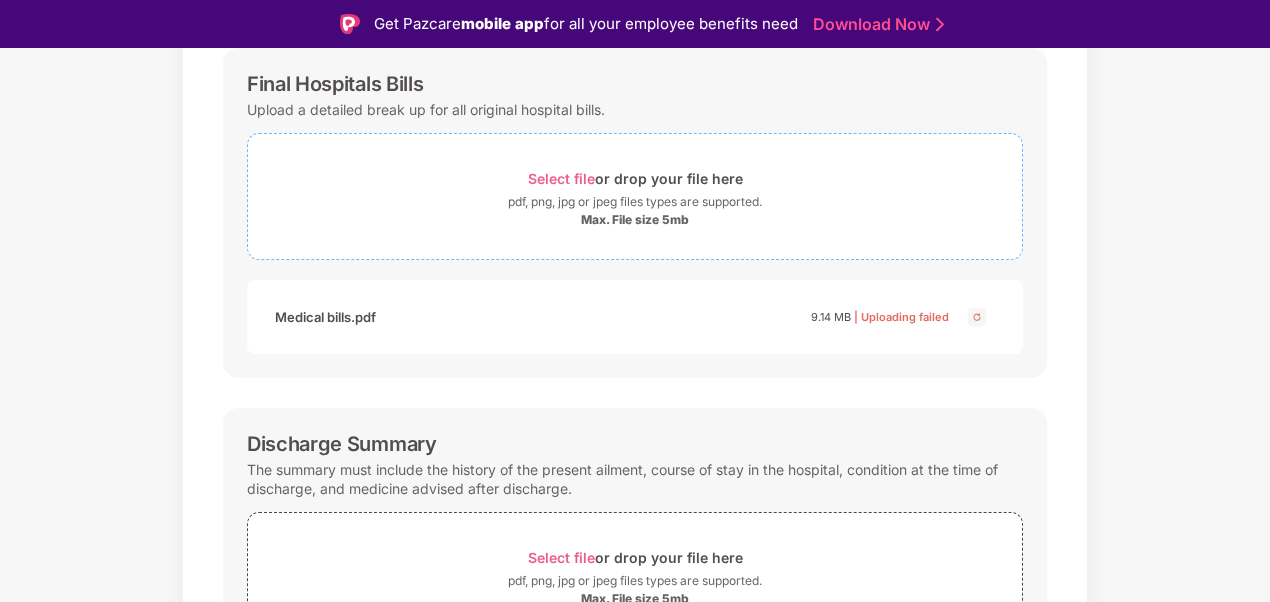 click on "Select file" at bounding box center [561, 178] 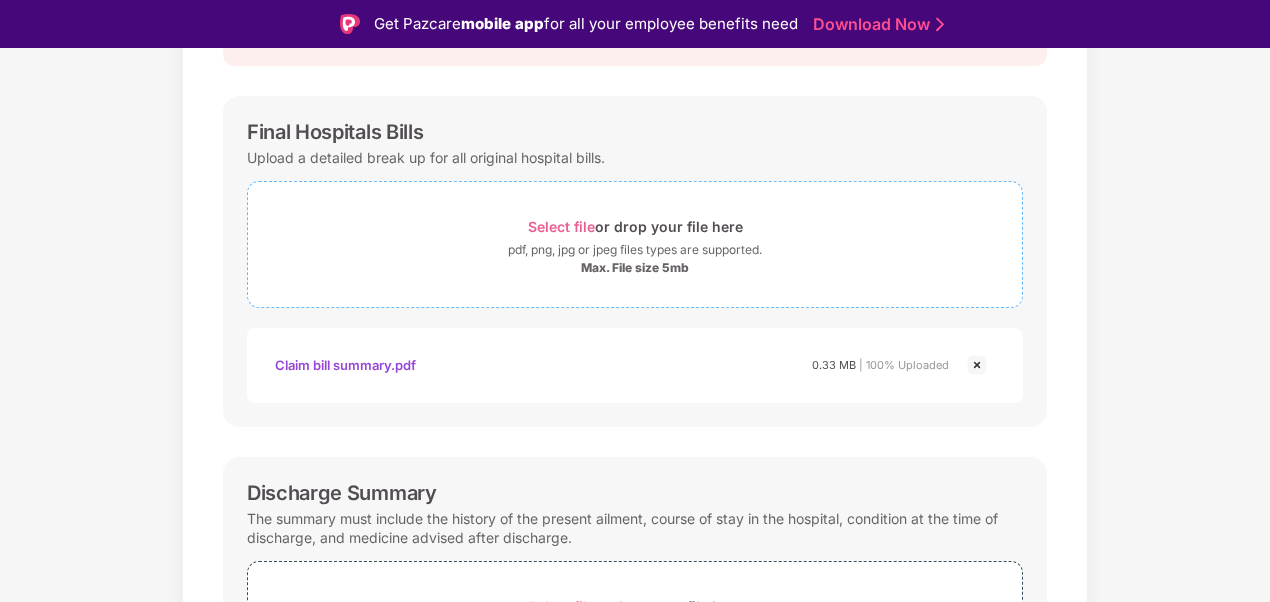 scroll, scrollTop: 207, scrollLeft: 0, axis: vertical 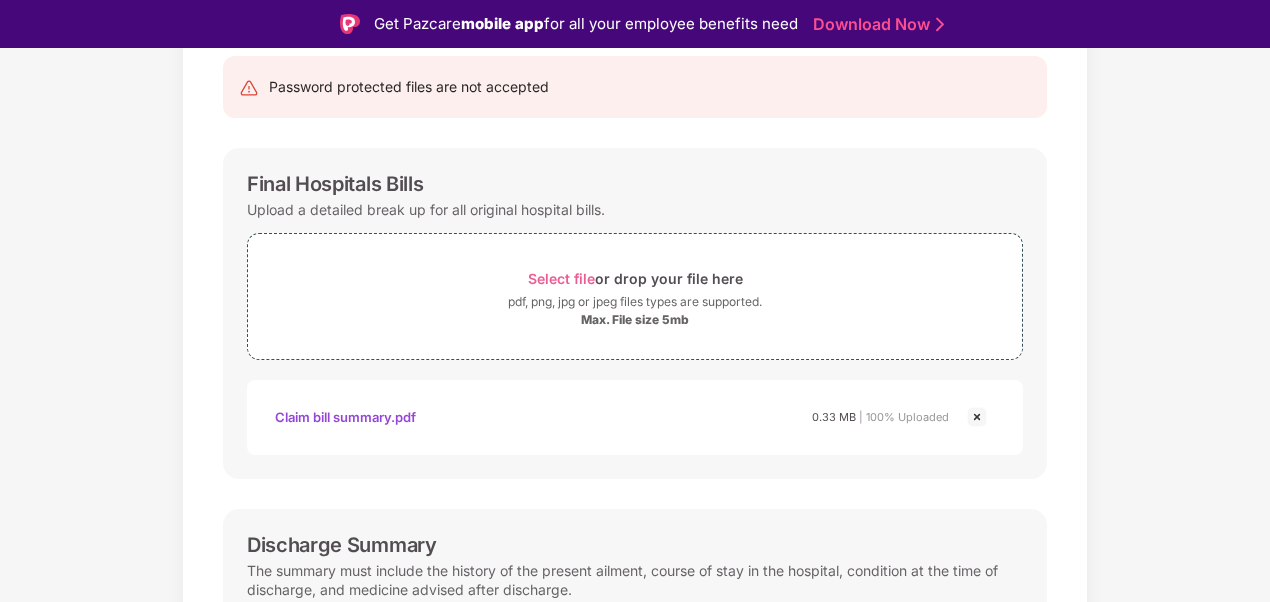 click at bounding box center (977, 417) 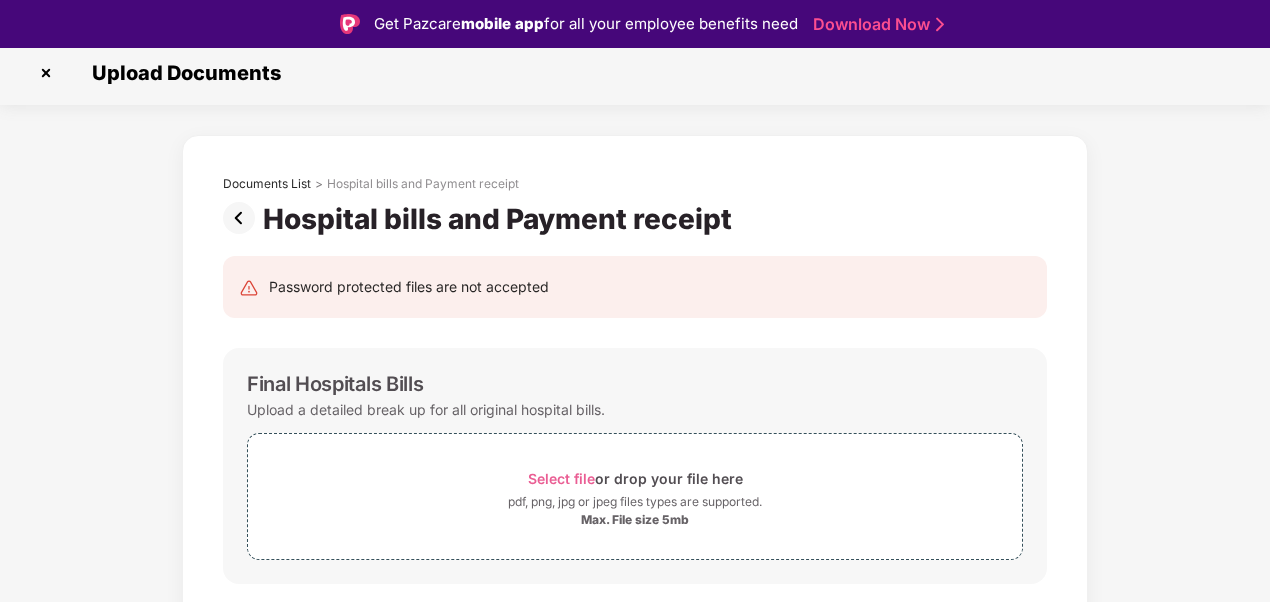 scroll, scrollTop: 107, scrollLeft: 0, axis: vertical 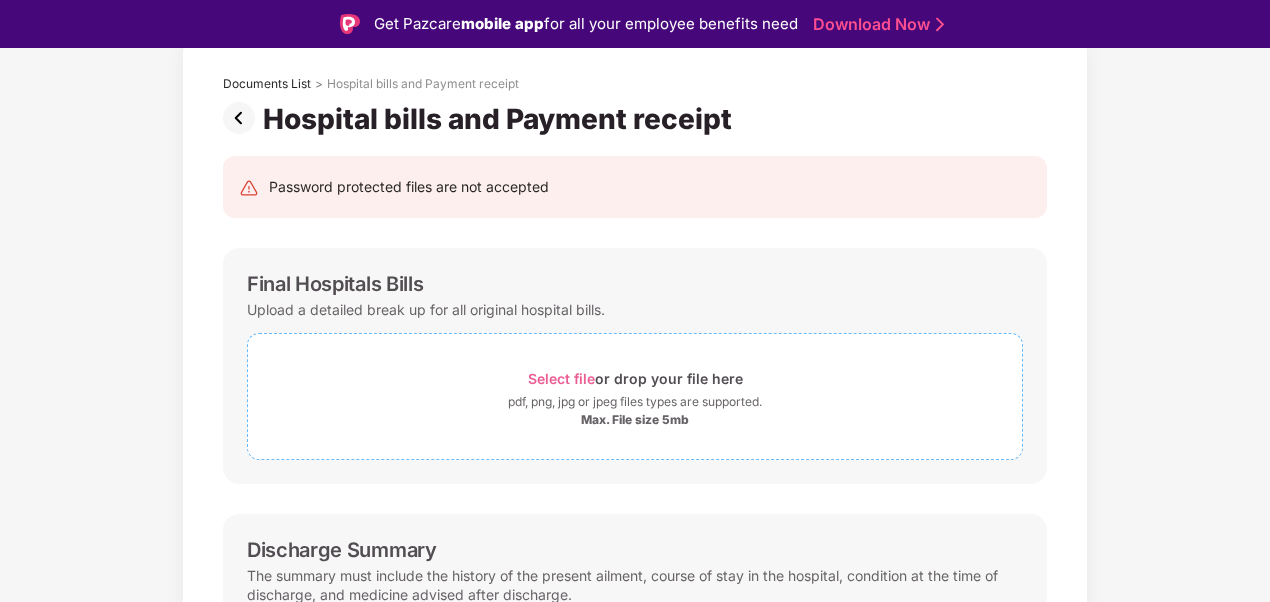 click on "Select file" at bounding box center (561, 378) 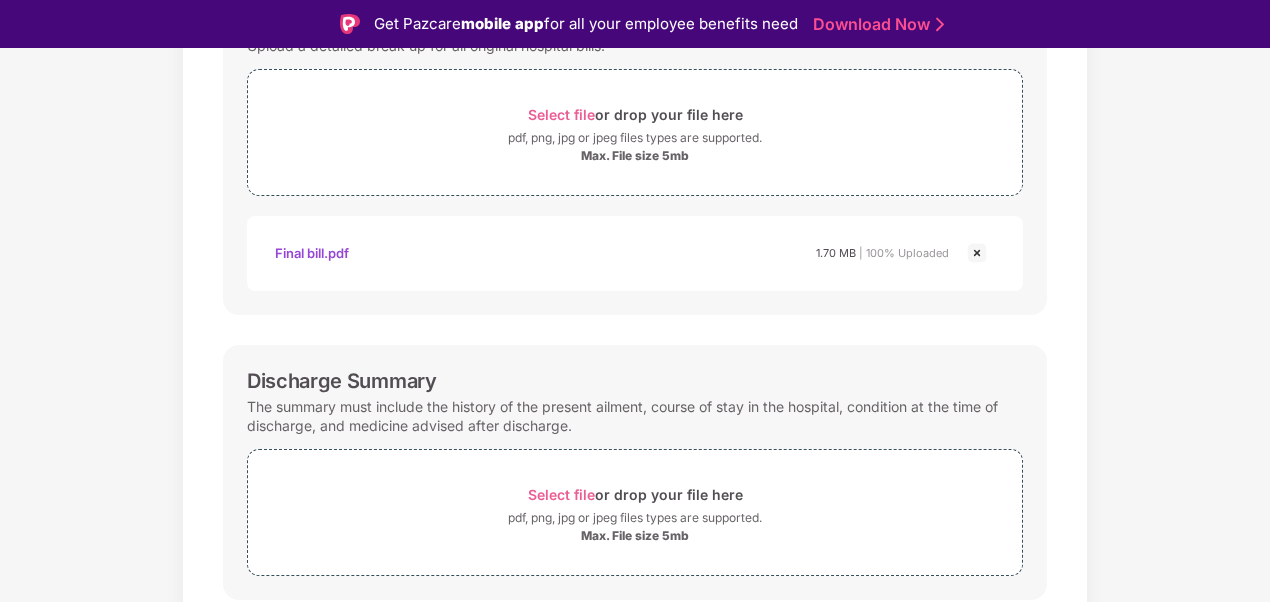 scroll, scrollTop: 407, scrollLeft: 0, axis: vertical 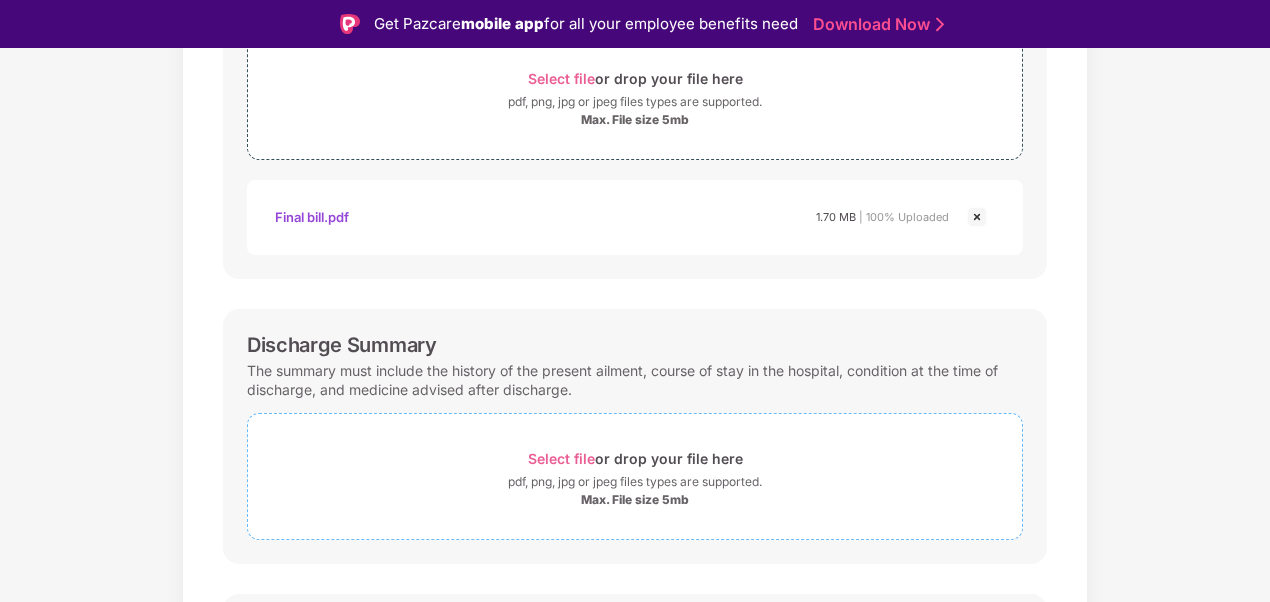 click on "Select file" at bounding box center [561, 458] 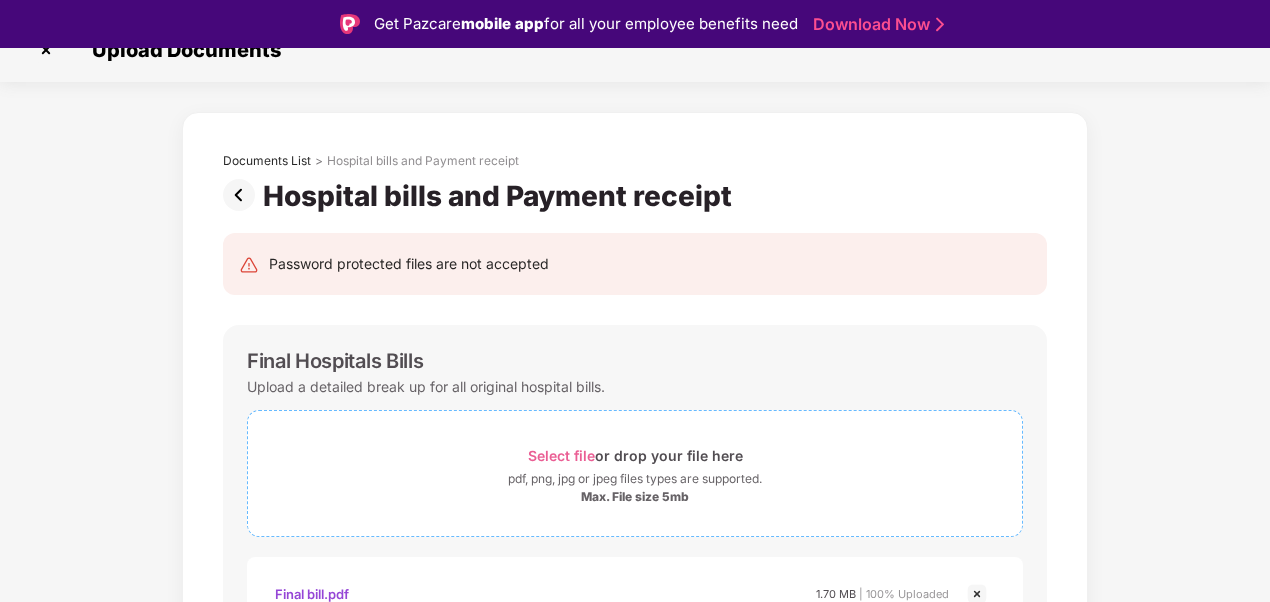 scroll, scrollTop: 100, scrollLeft: 0, axis: vertical 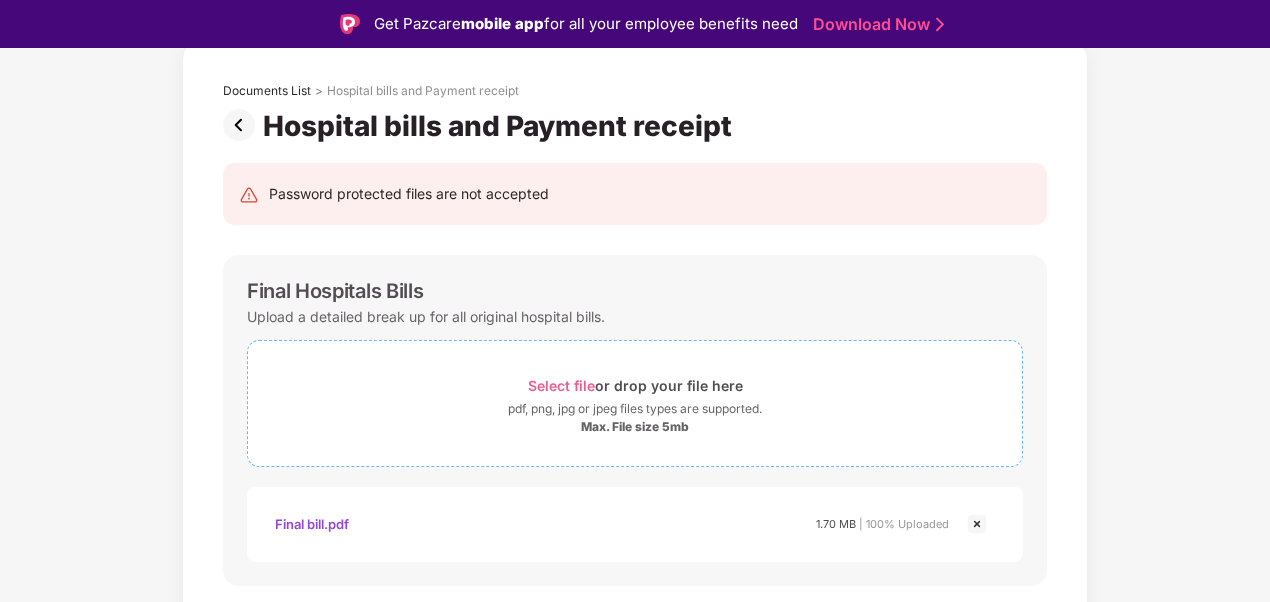 click on "Select file" at bounding box center [561, 385] 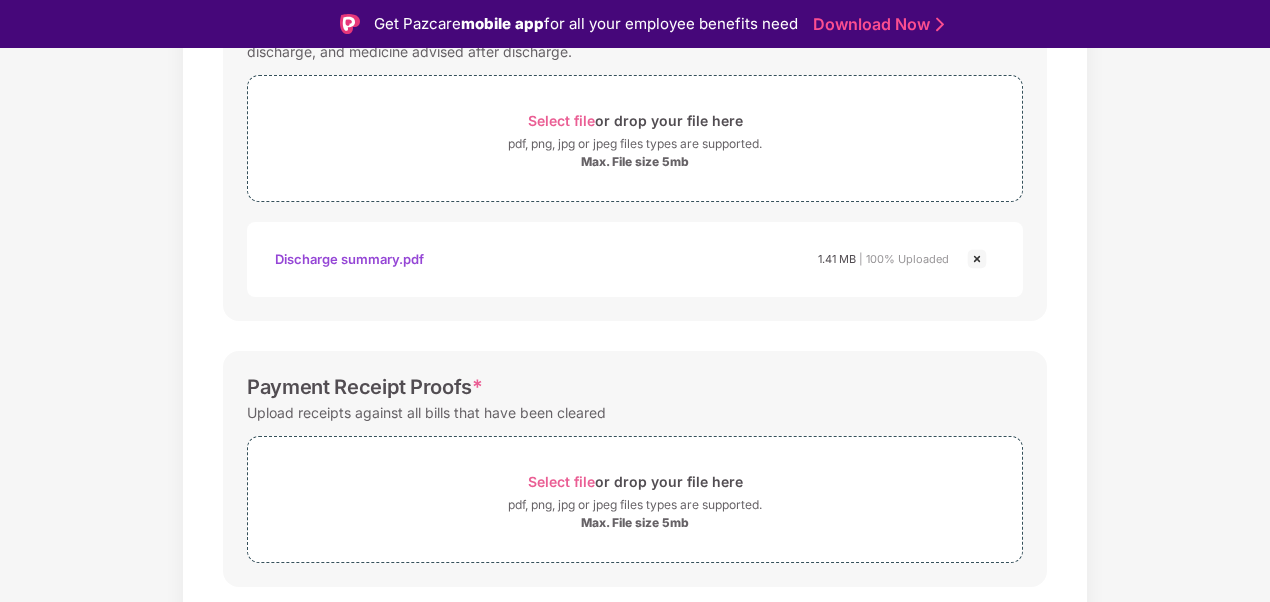 scroll, scrollTop: 898, scrollLeft: 0, axis: vertical 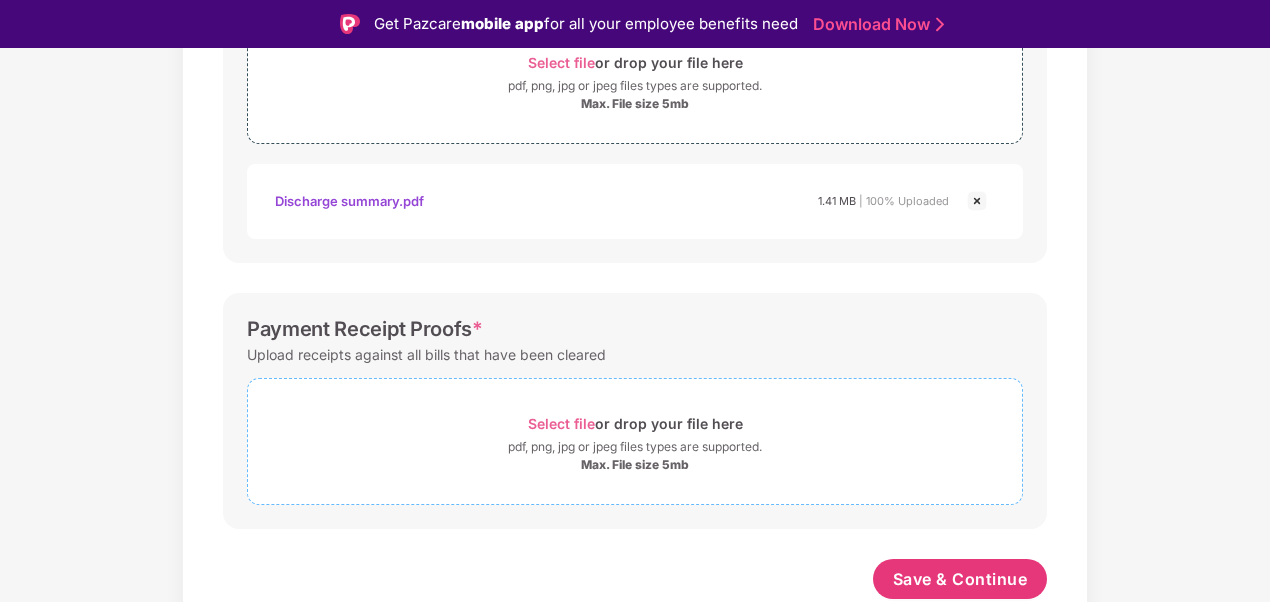 click on "Select file" at bounding box center (561, 423) 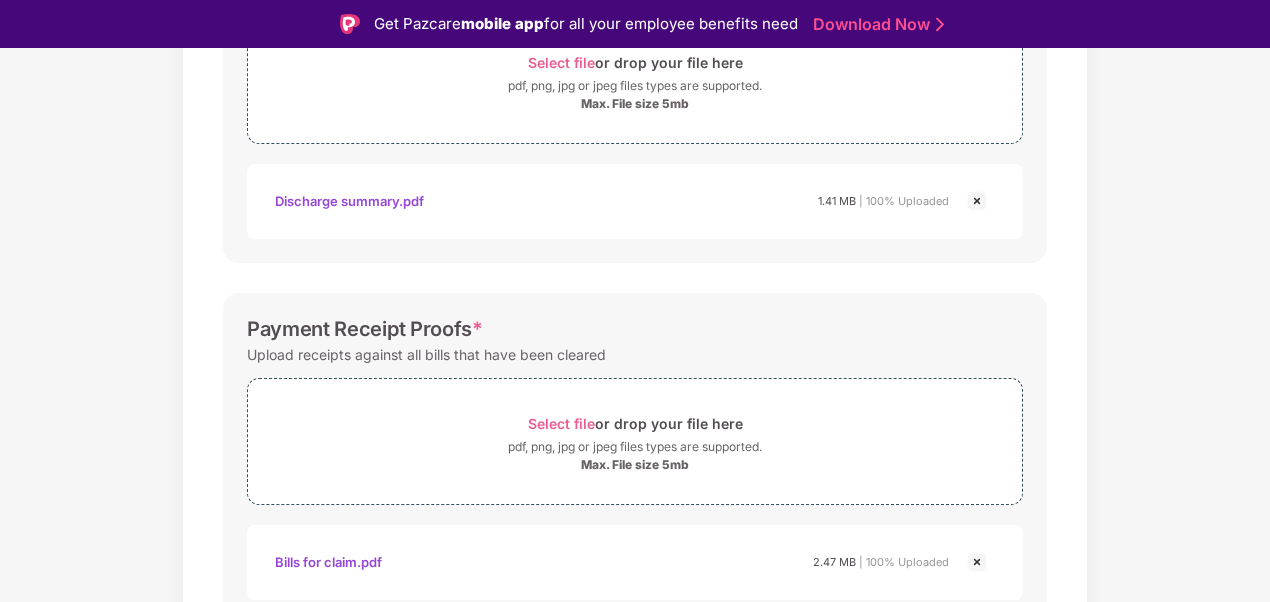 scroll, scrollTop: 993, scrollLeft: 0, axis: vertical 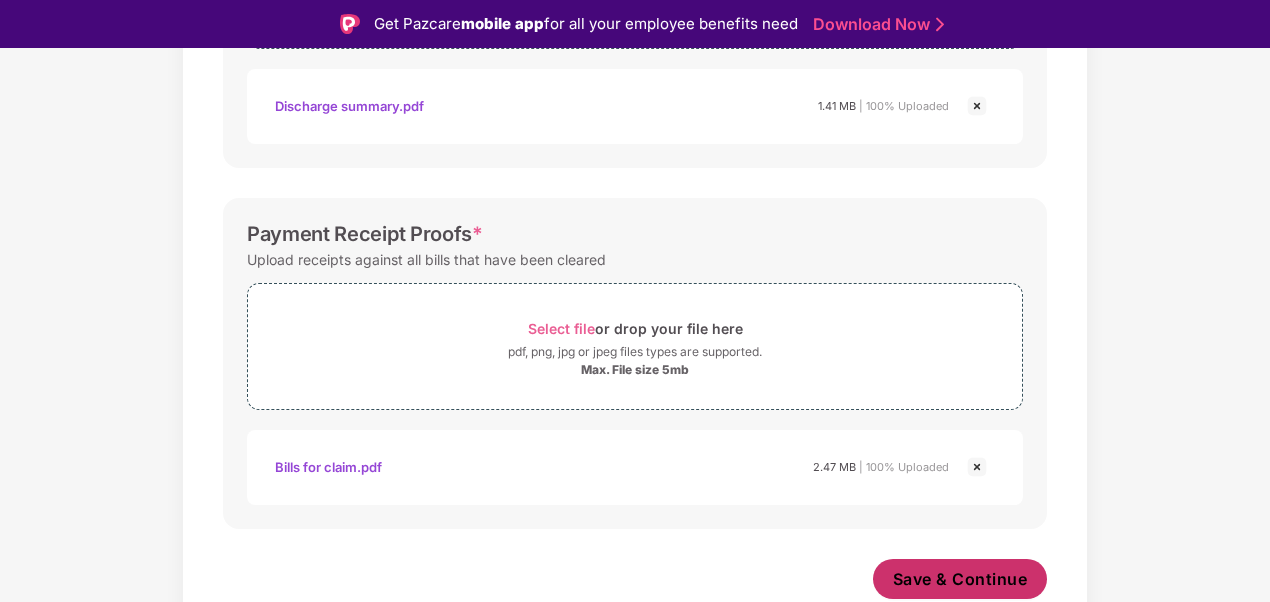click on "Save & Continue" at bounding box center [960, 579] 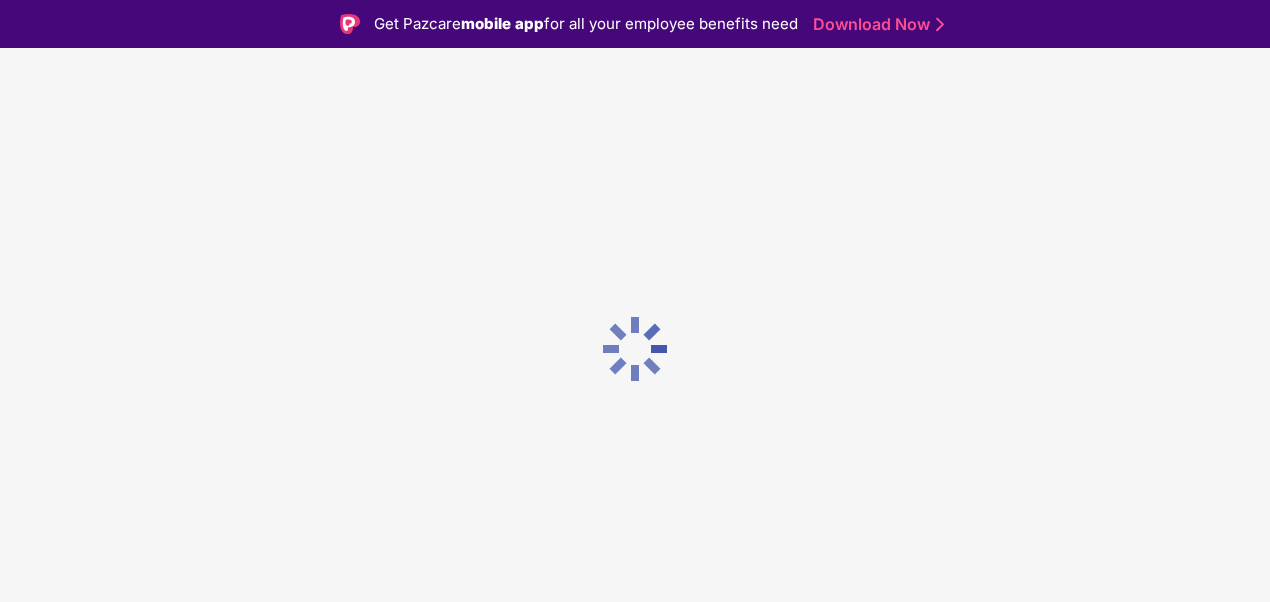 scroll, scrollTop: 0, scrollLeft: 0, axis: both 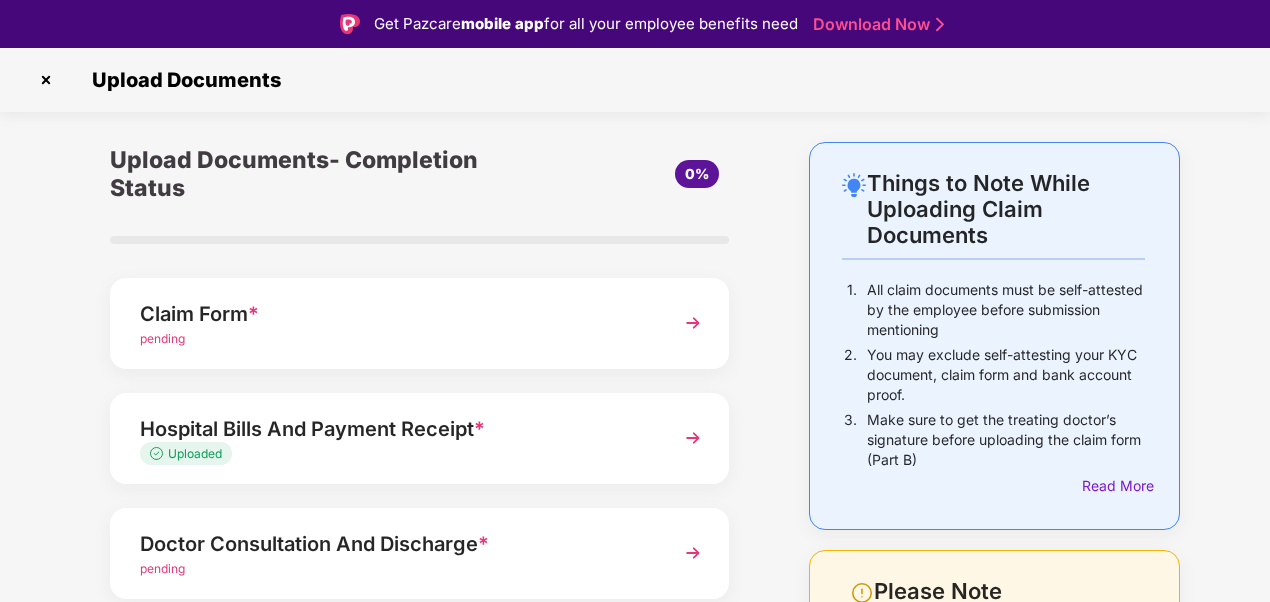 click on "Claim Form *" at bounding box center (396, 314) 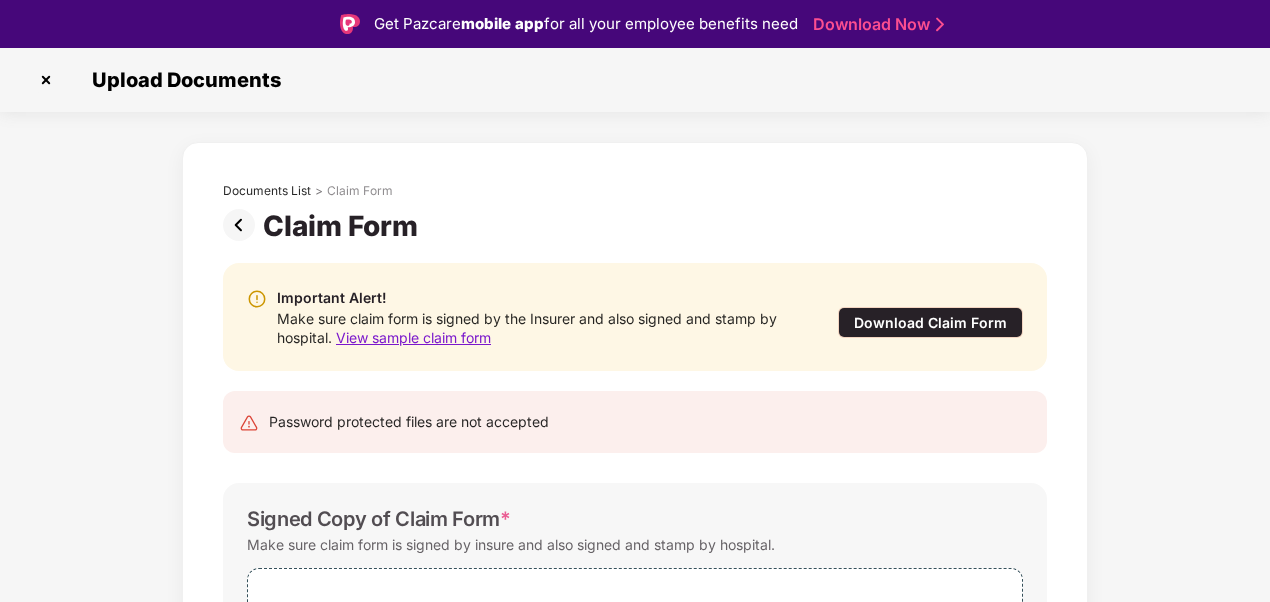 click on "Download Claim Form" at bounding box center [930, 322] 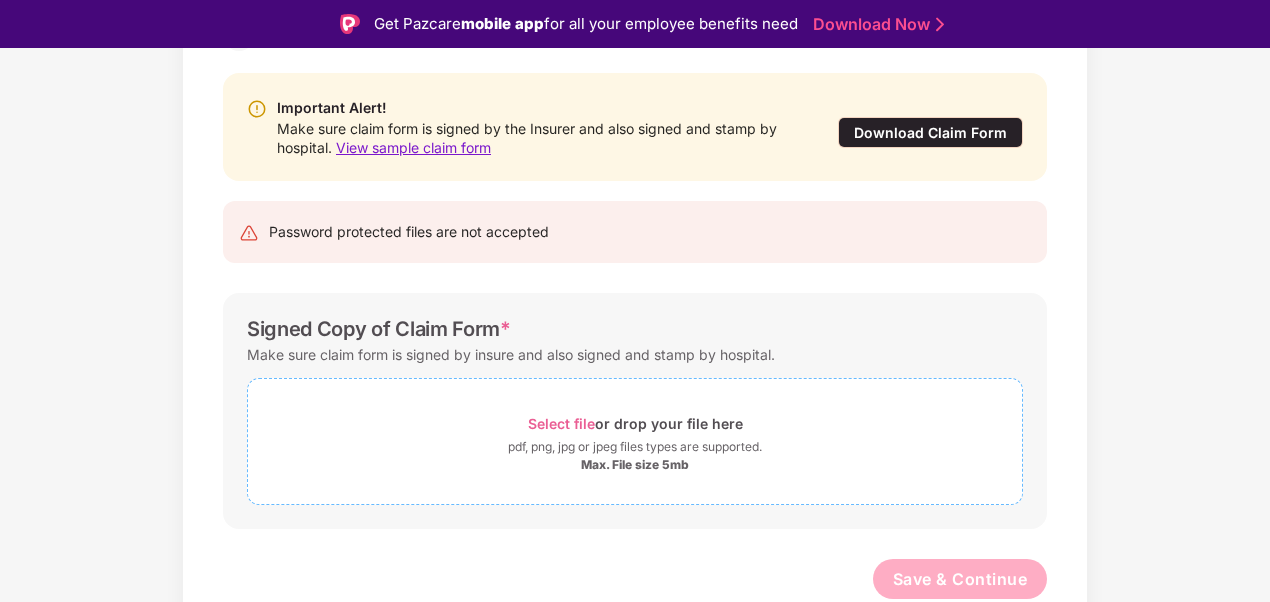 click on "Select file" at bounding box center [561, 423] 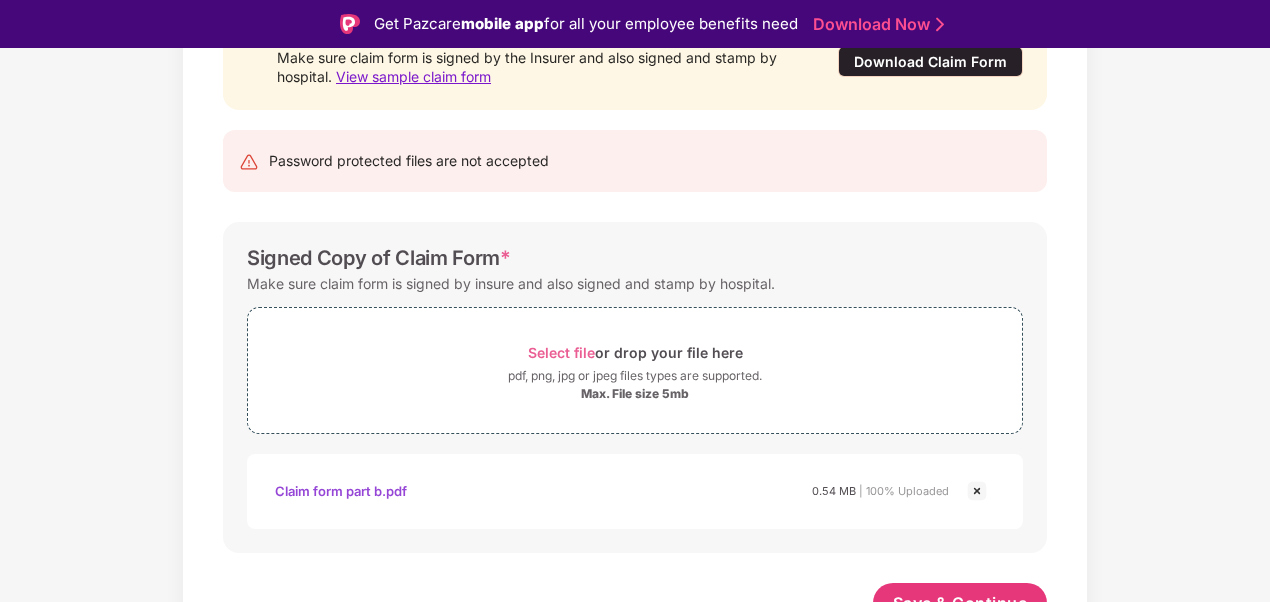 scroll, scrollTop: 285, scrollLeft: 0, axis: vertical 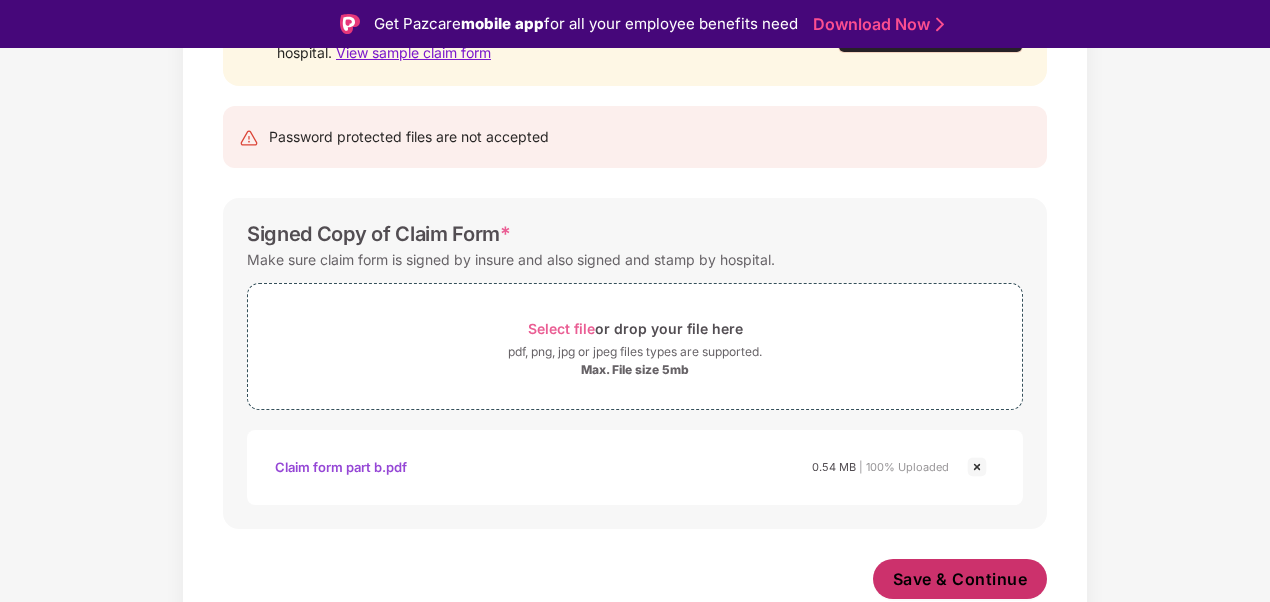 click on "Save & Continue" at bounding box center (960, 579) 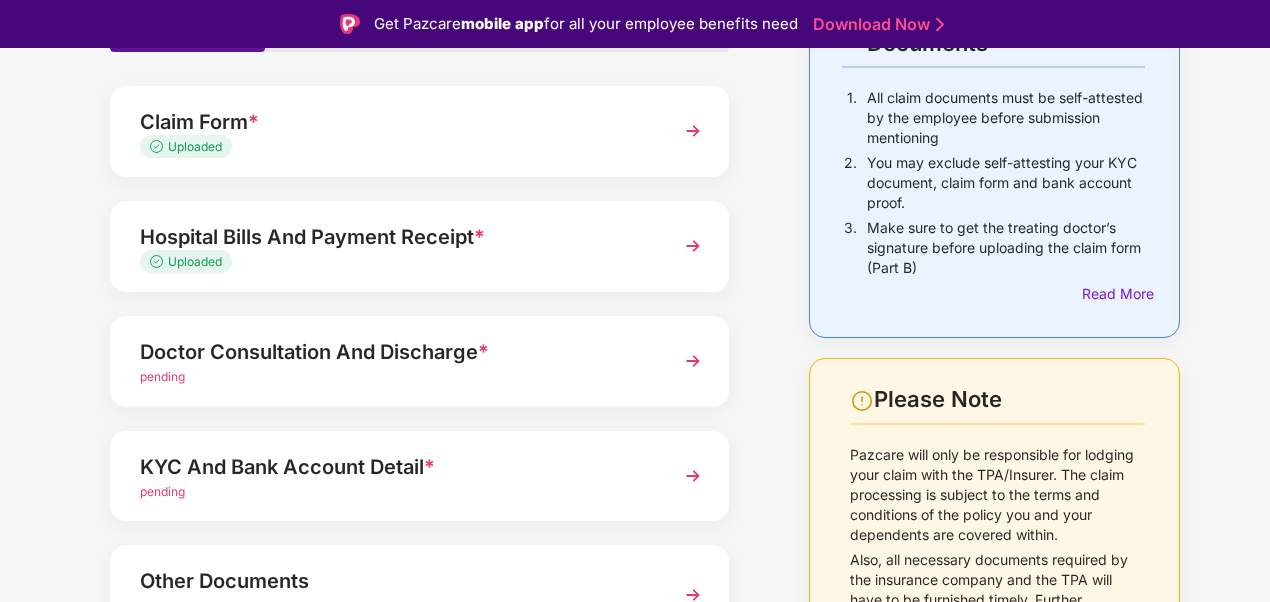 scroll, scrollTop: 300, scrollLeft: 0, axis: vertical 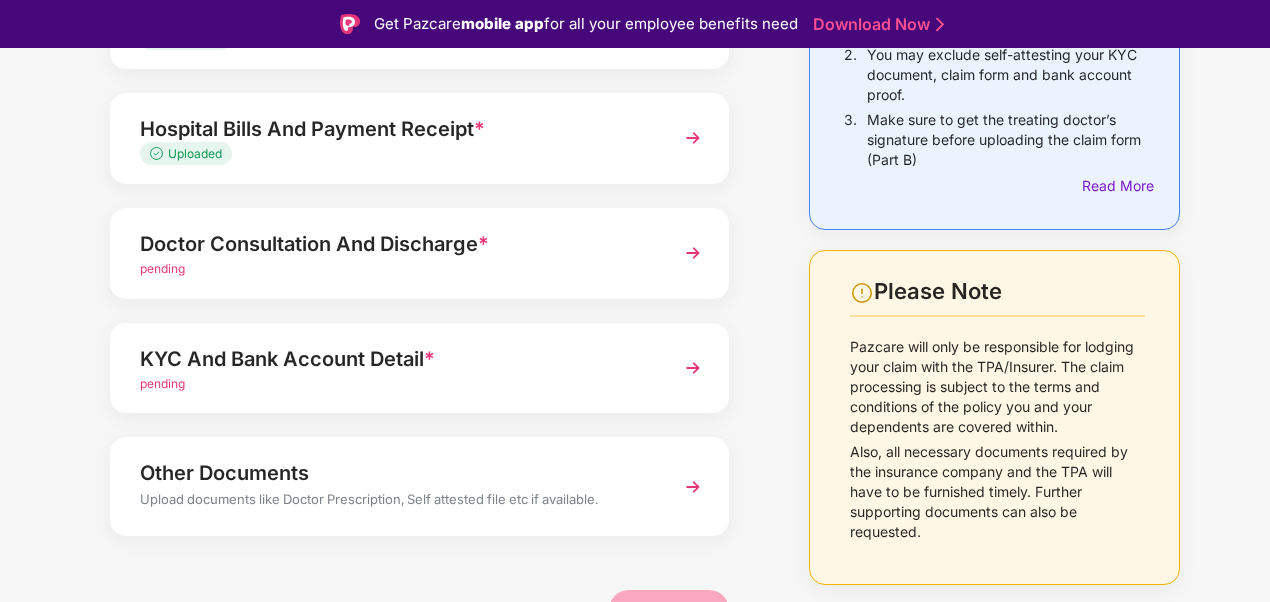 click at bounding box center (693, 253) 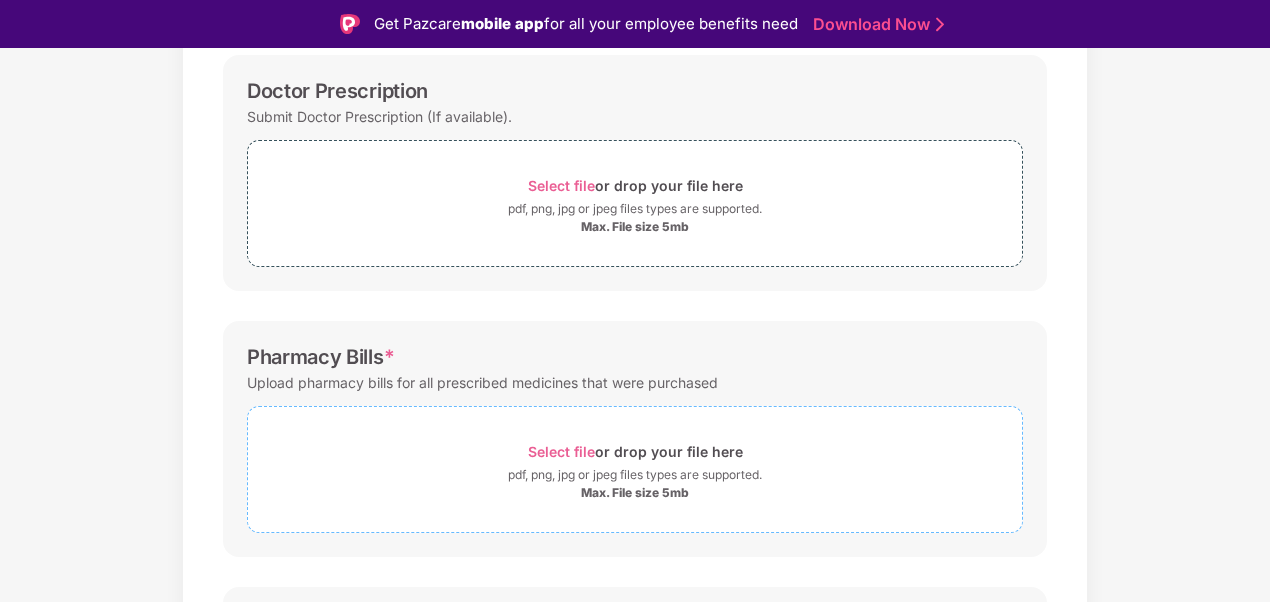 click on "Select file" at bounding box center (561, 451) 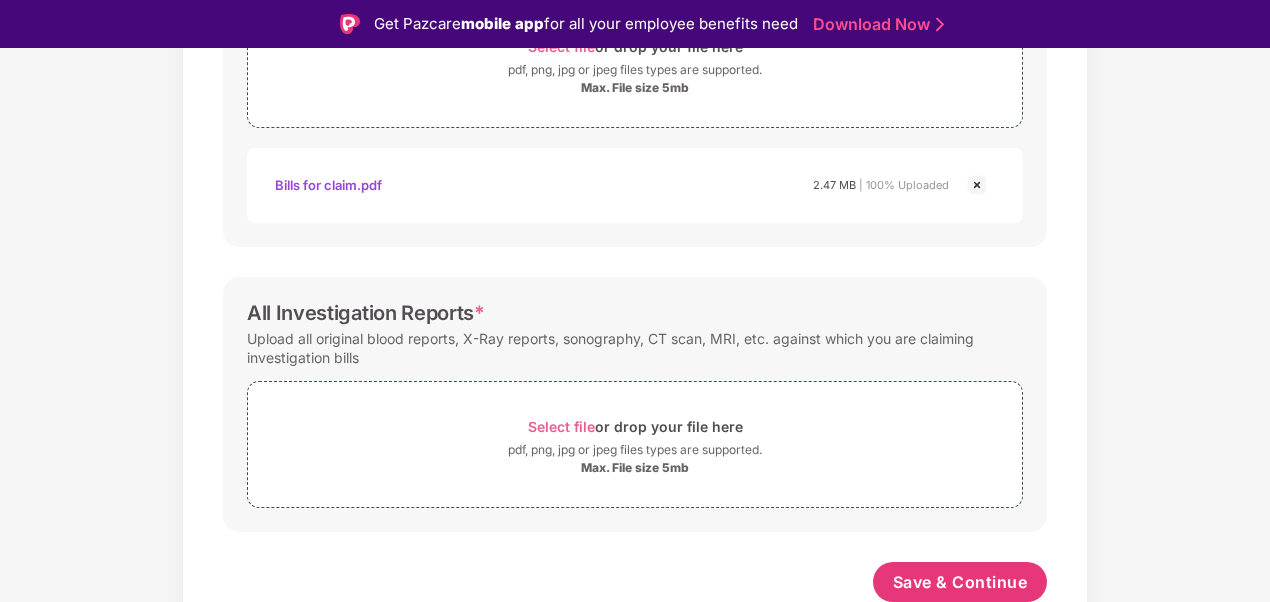 scroll, scrollTop: 708, scrollLeft: 0, axis: vertical 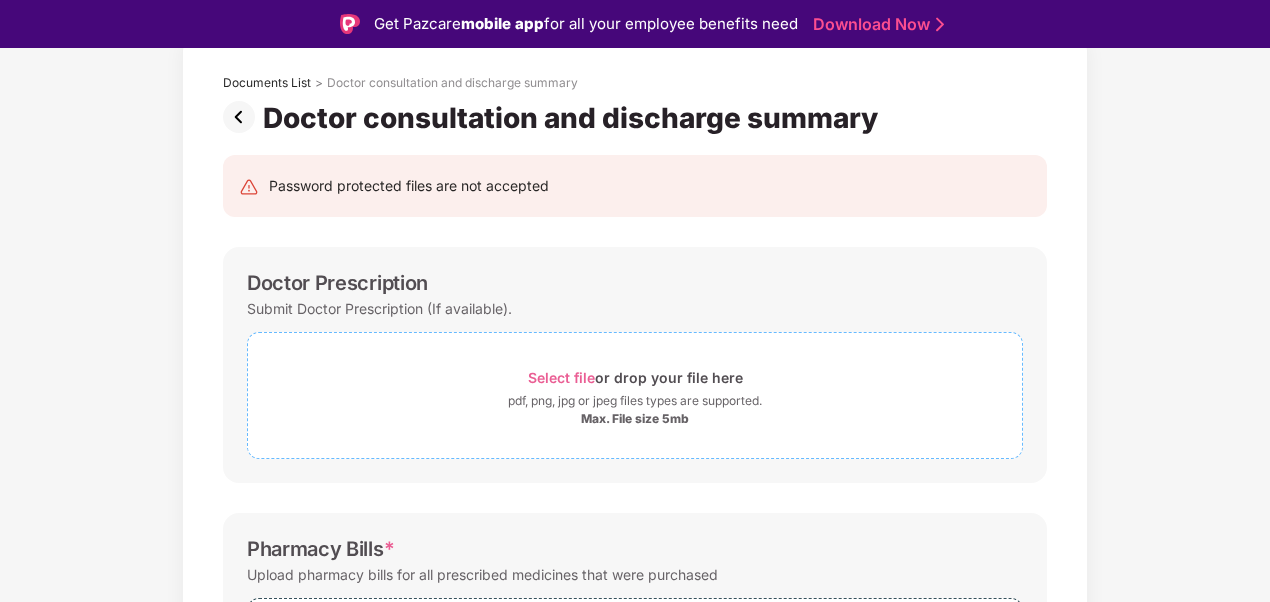 click on "Select file" at bounding box center [561, 377] 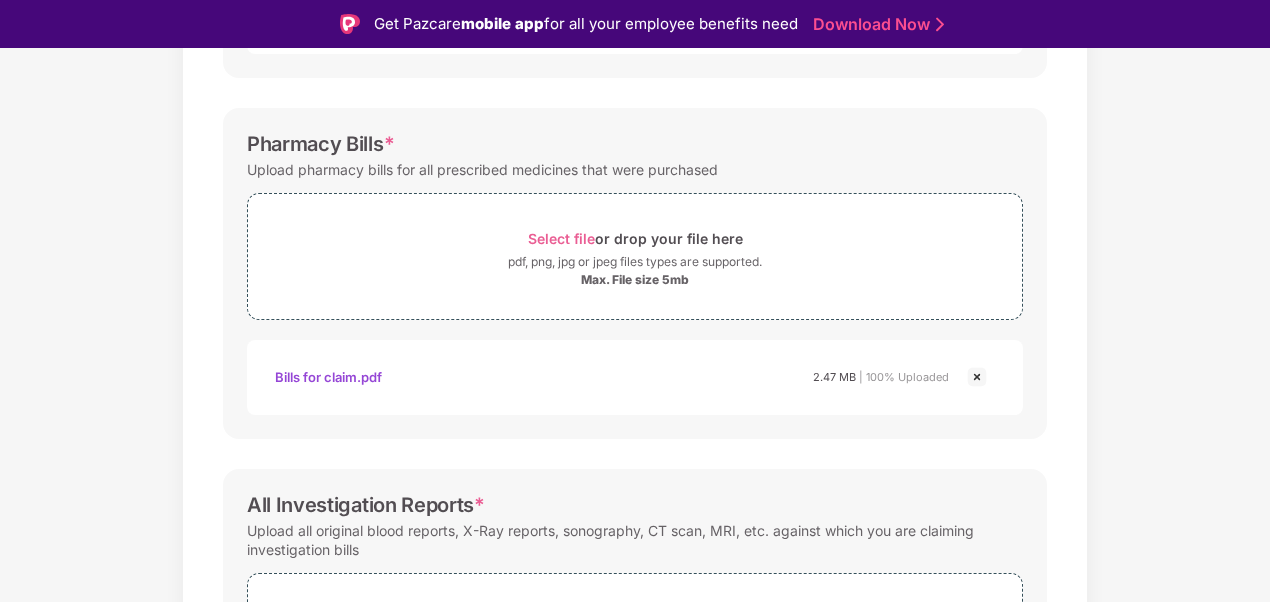scroll, scrollTop: 803, scrollLeft: 0, axis: vertical 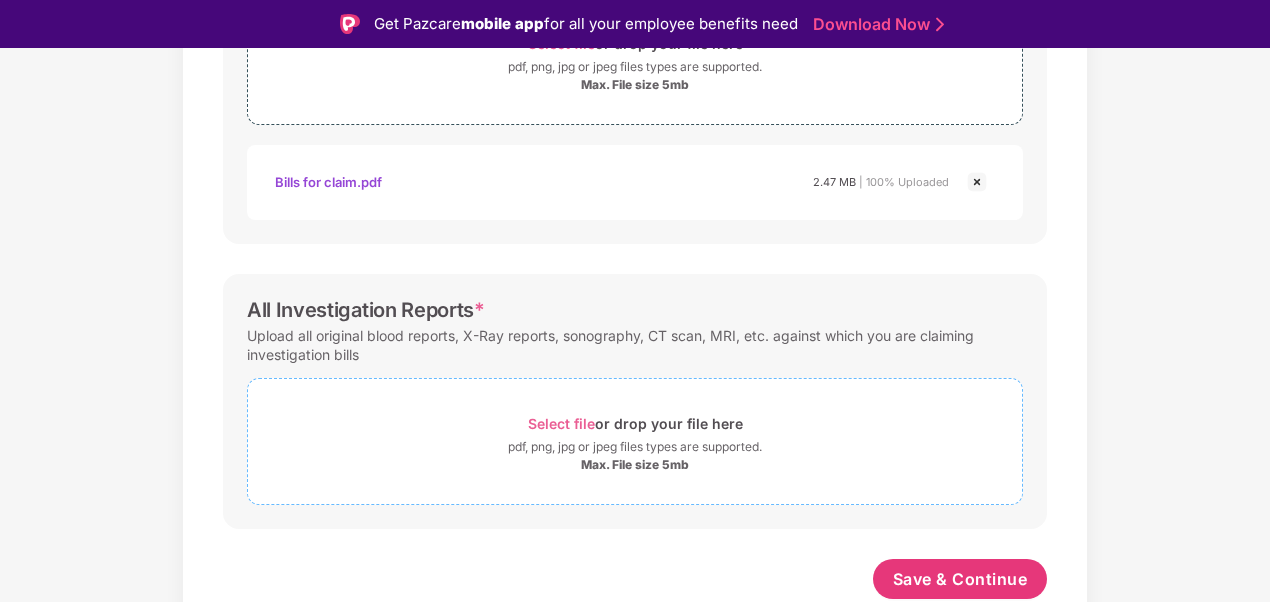 click on "Select file" at bounding box center [561, 423] 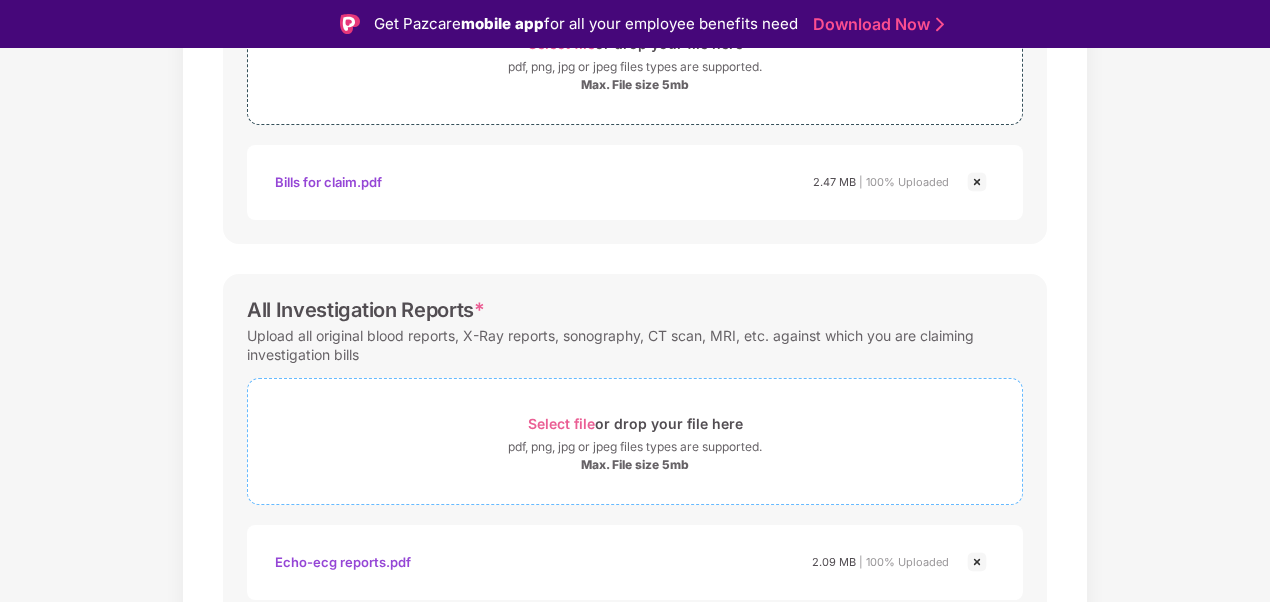 click on "Select file" at bounding box center (561, 423) 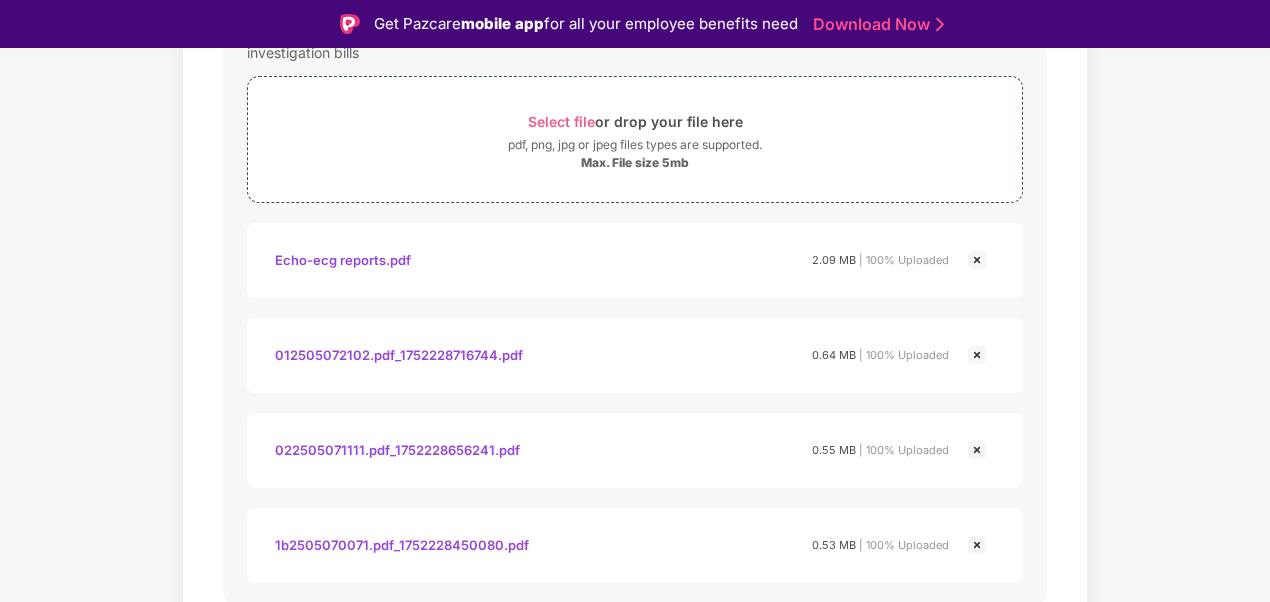 scroll, scrollTop: 1183, scrollLeft: 0, axis: vertical 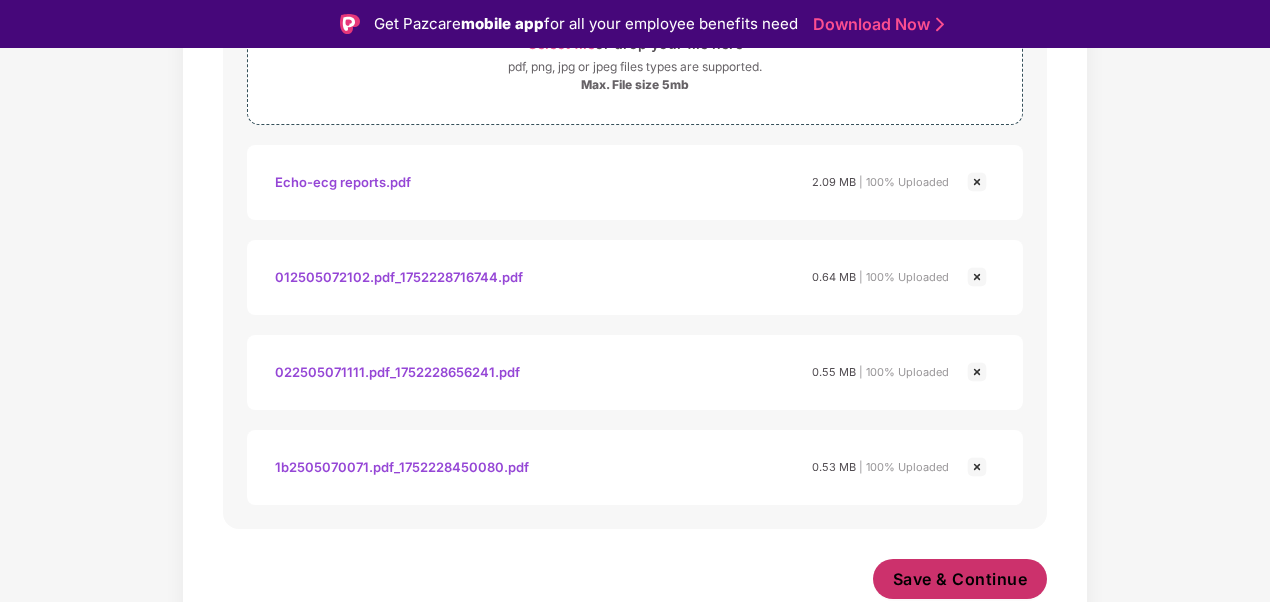 click on "Save & Continue" at bounding box center (960, 579) 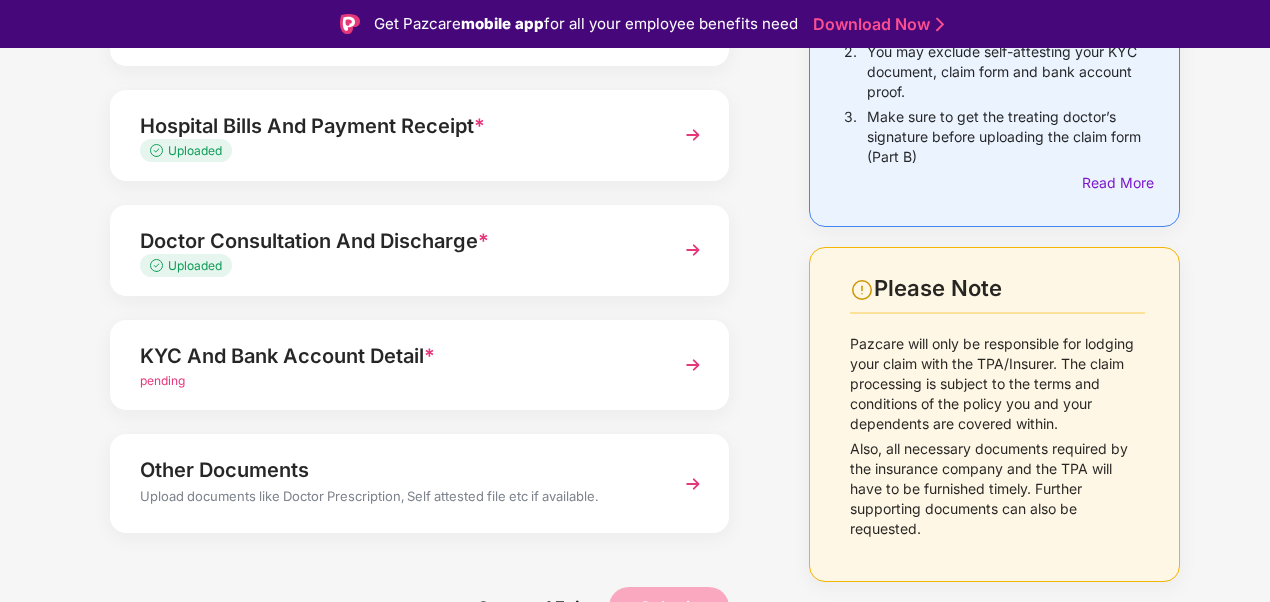 scroll, scrollTop: 310, scrollLeft: 0, axis: vertical 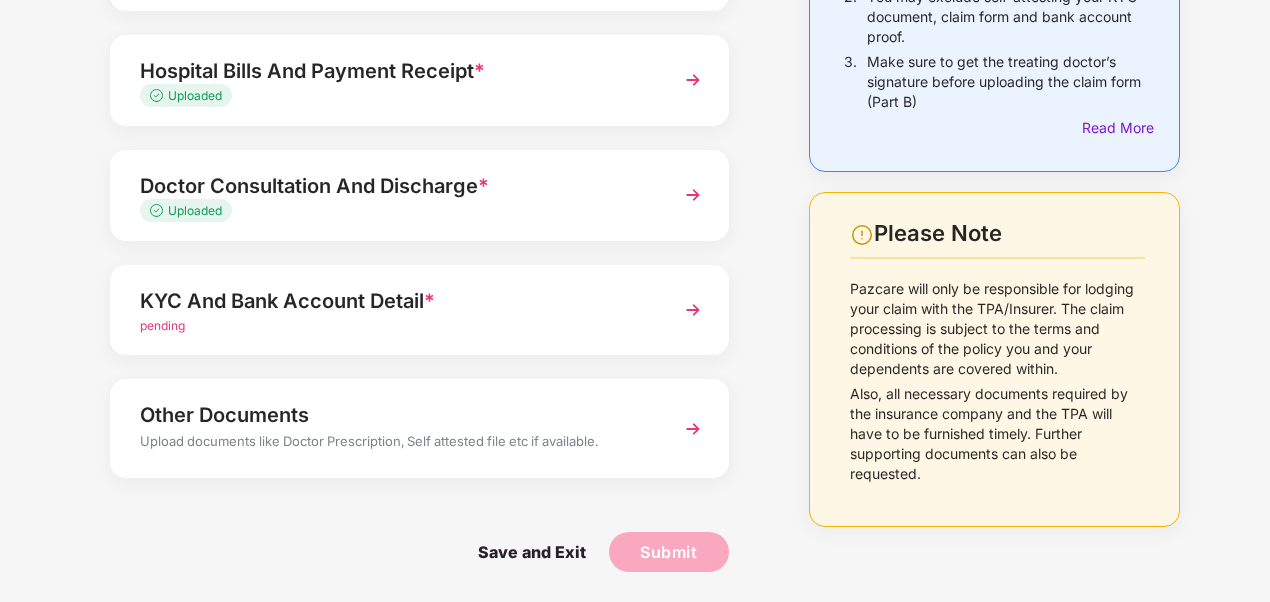 click at bounding box center (693, 310) 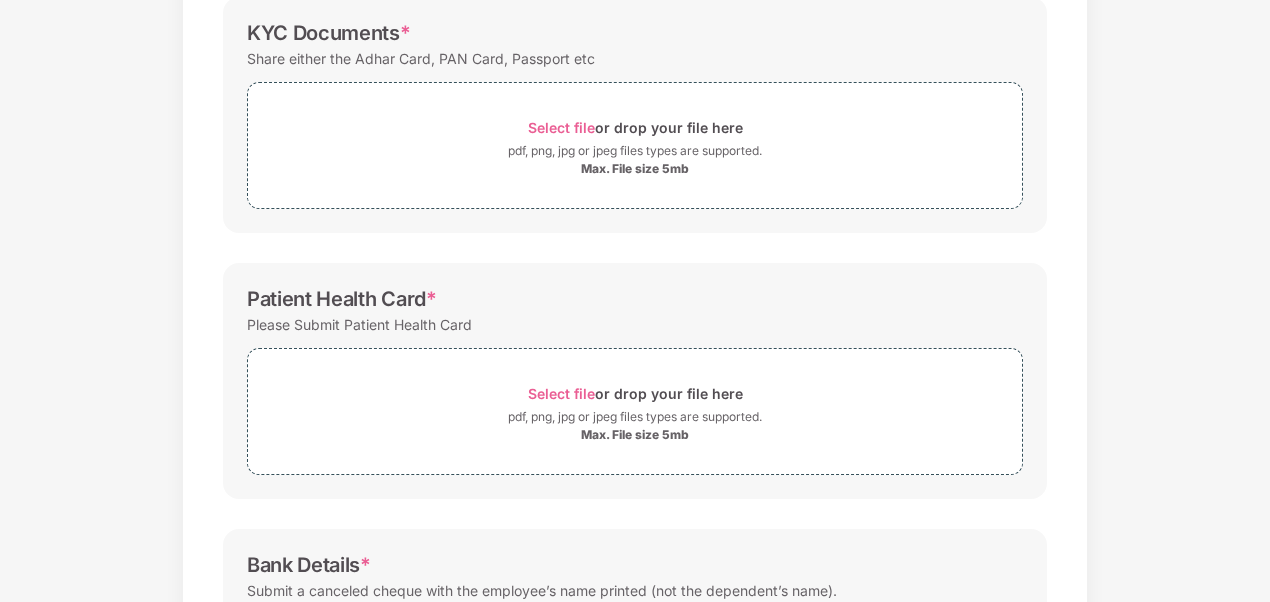 scroll, scrollTop: 0, scrollLeft: 0, axis: both 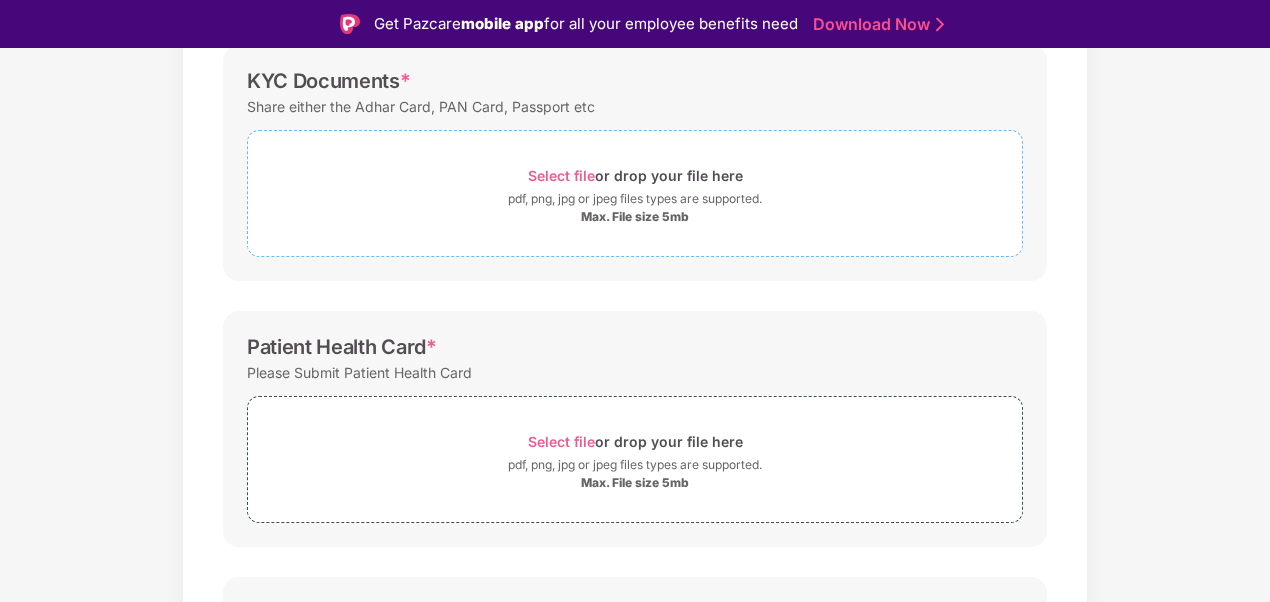 click on "Select file" at bounding box center [561, 175] 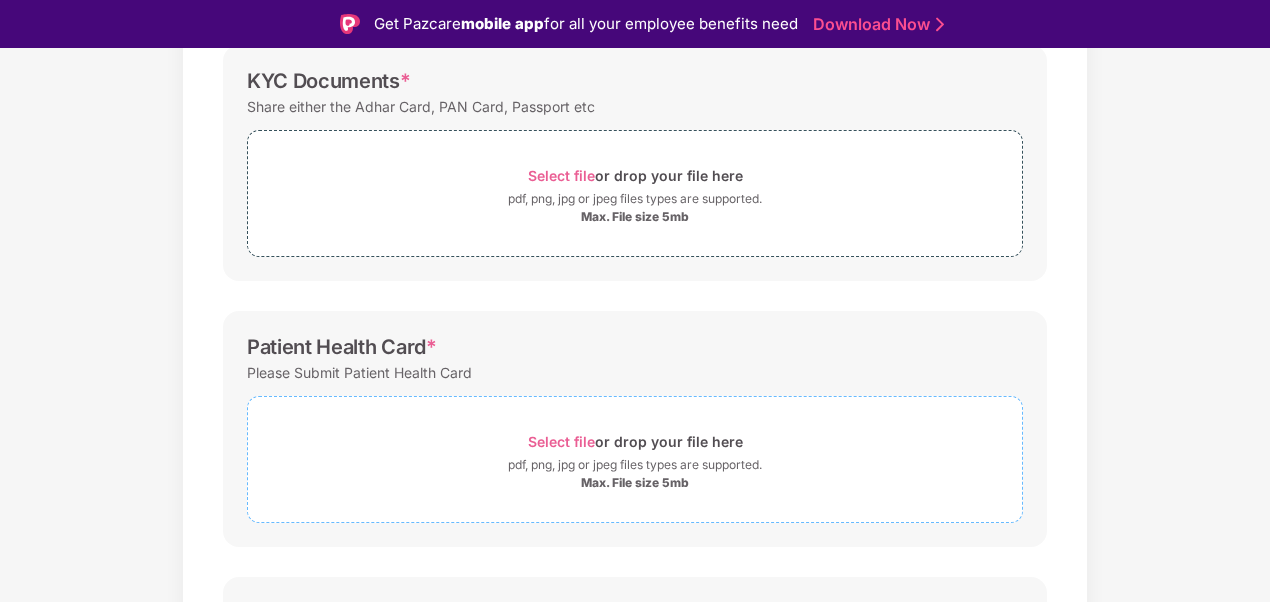 click on "Select file" at bounding box center (561, 441) 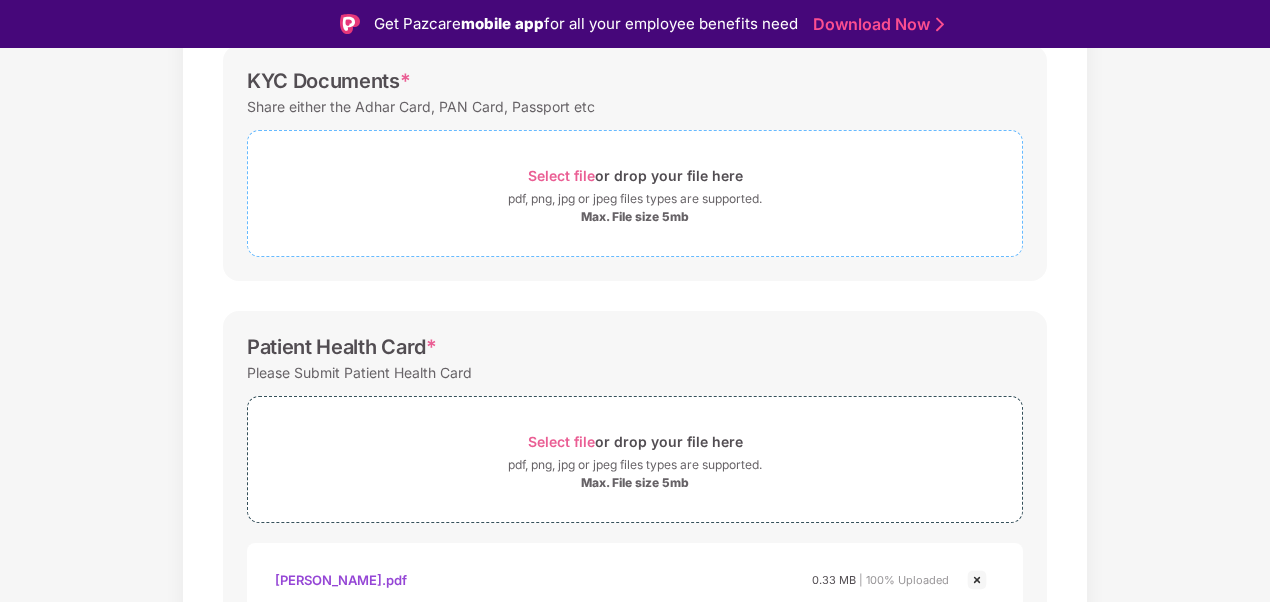 click on "Select file" at bounding box center (561, 175) 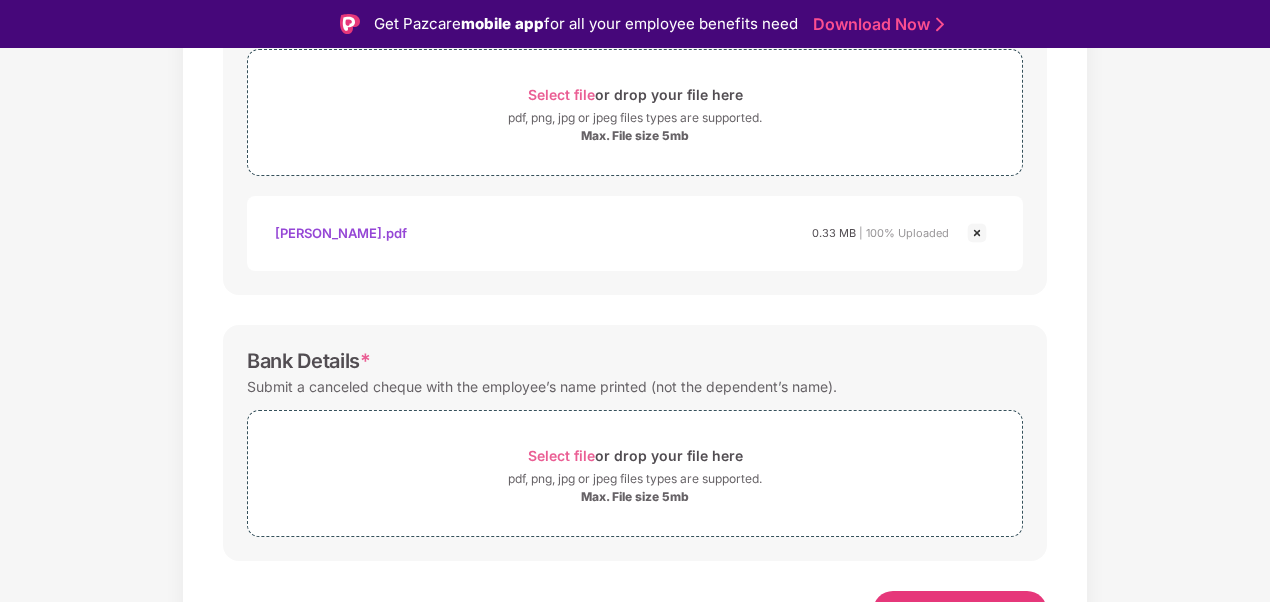 scroll, scrollTop: 784, scrollLeft: 0, axis: vertical 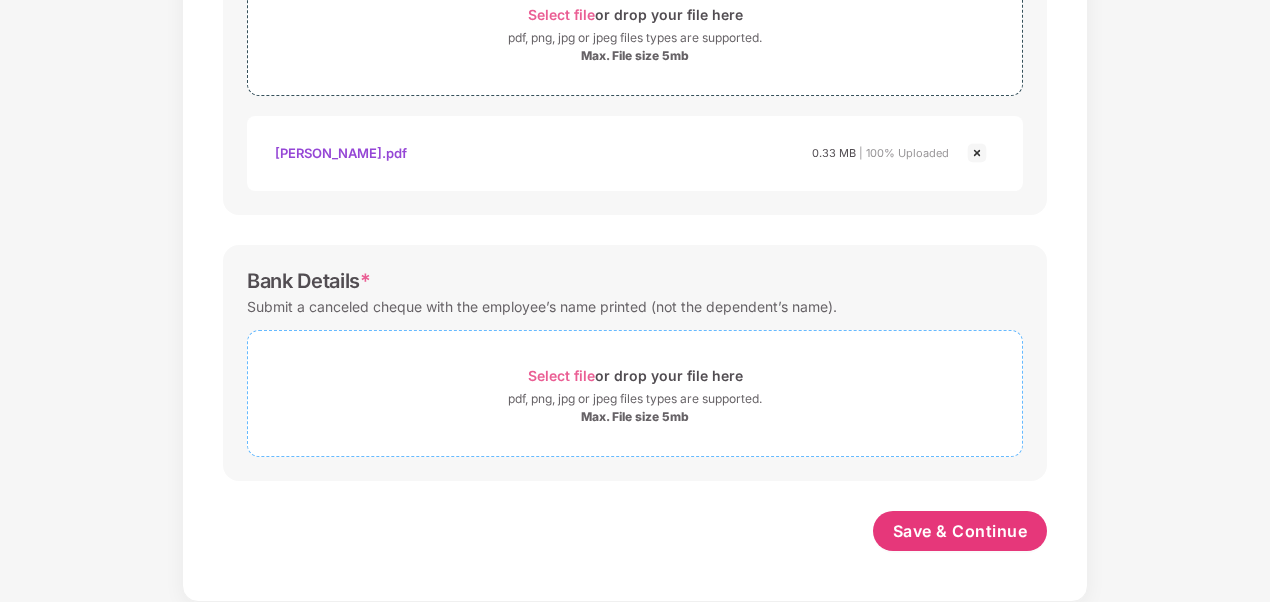 click on "Select file" at bounding box center [561, 375] 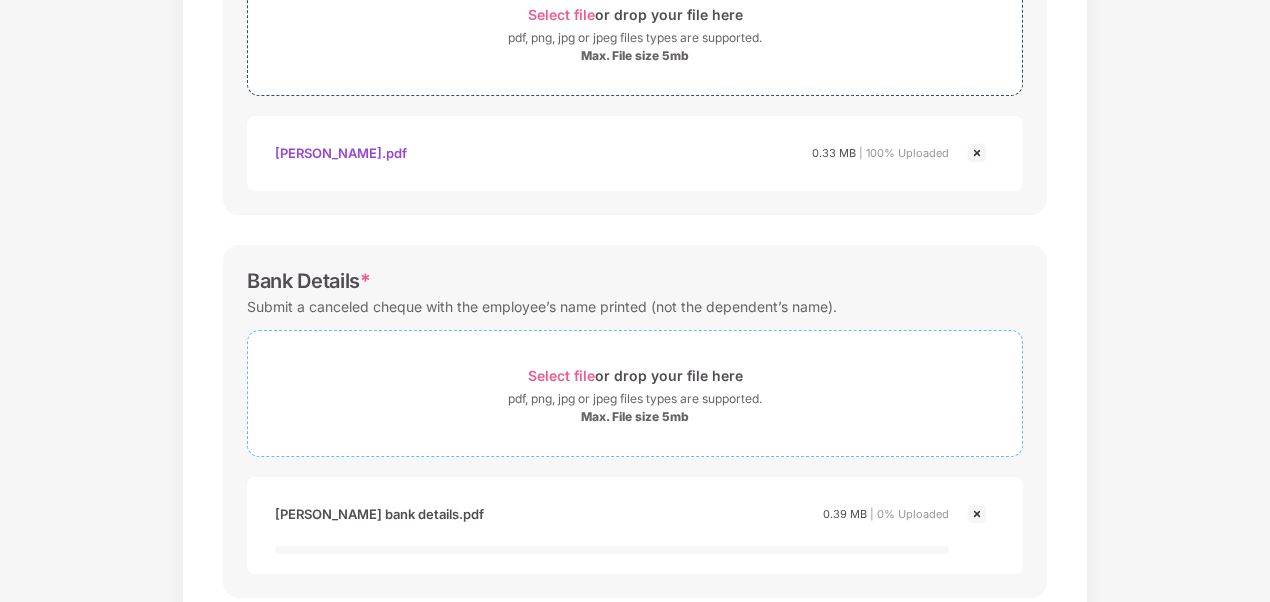 click on "Select file" at bounding box center [561, 375] 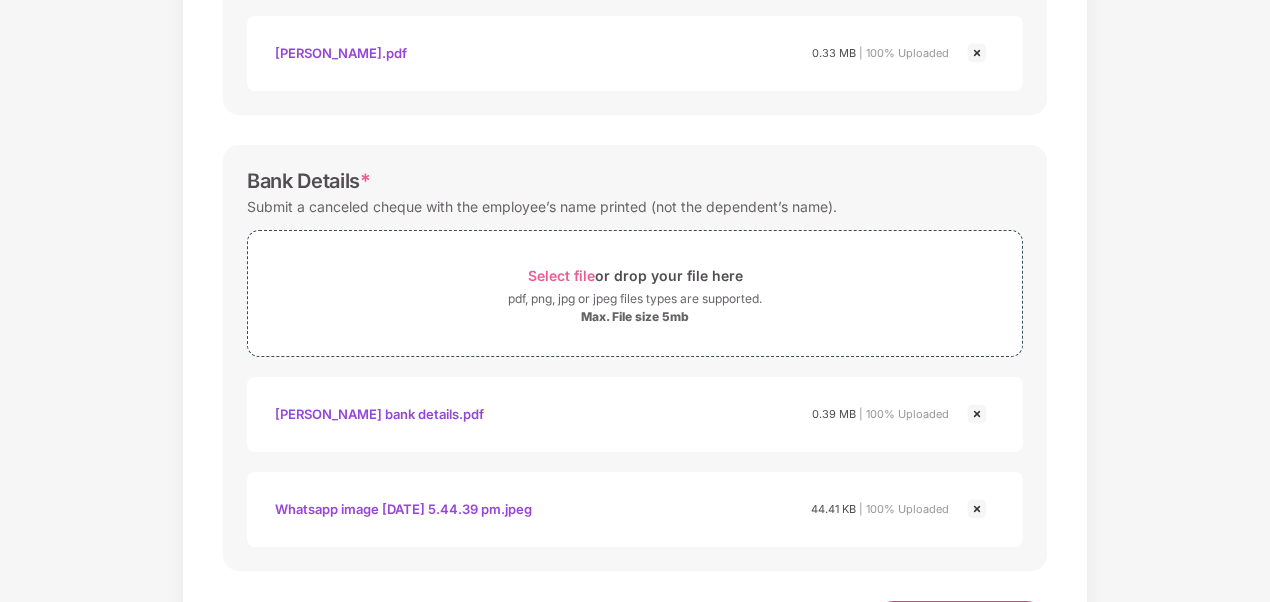 scroll, scrollTop: 974, scrollLeft: 0, axis: vertical 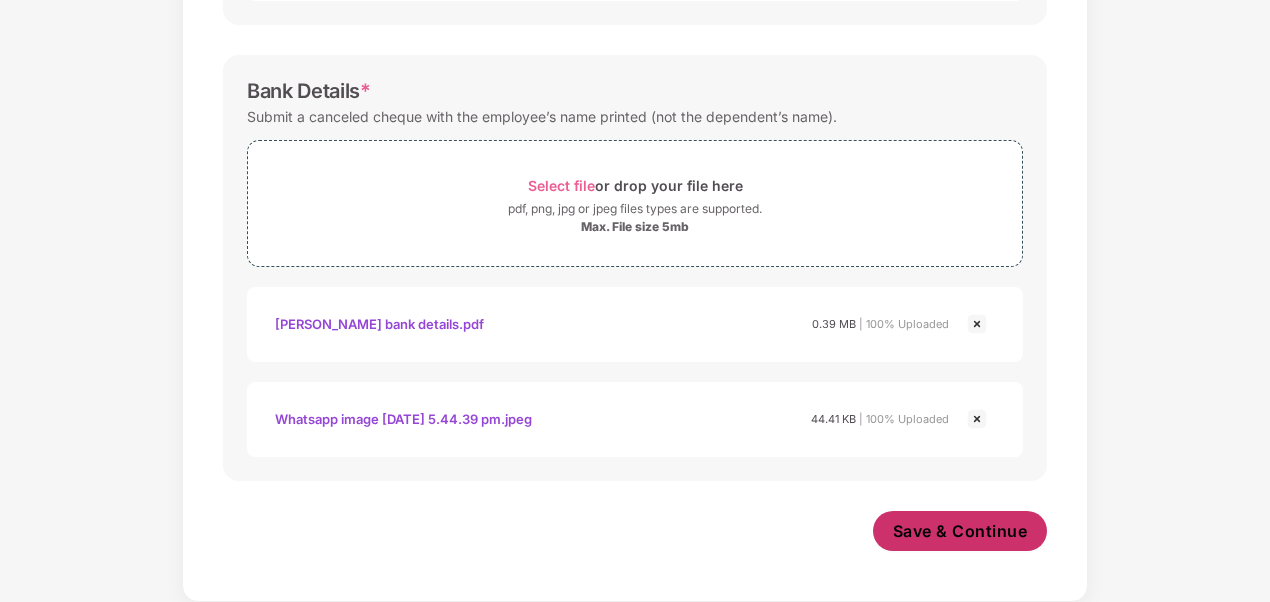 click on "Save & Continue" at bounding box center [960, 531] 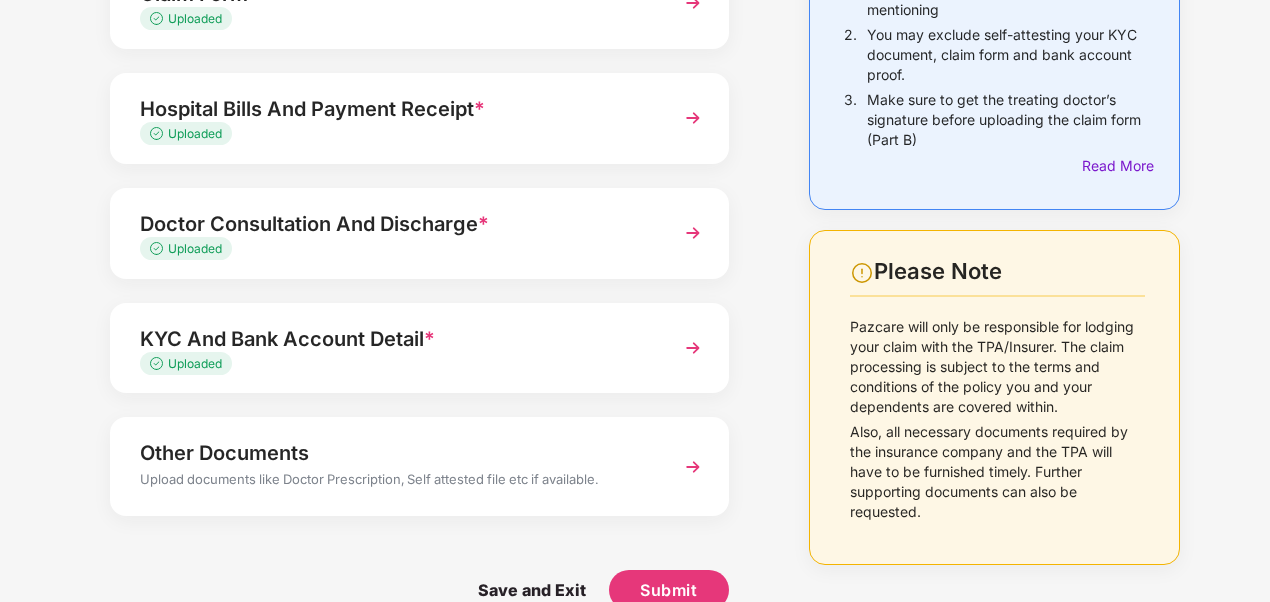 scroll, scrollTop: 310, scrollLeft: 0, axis: vertical 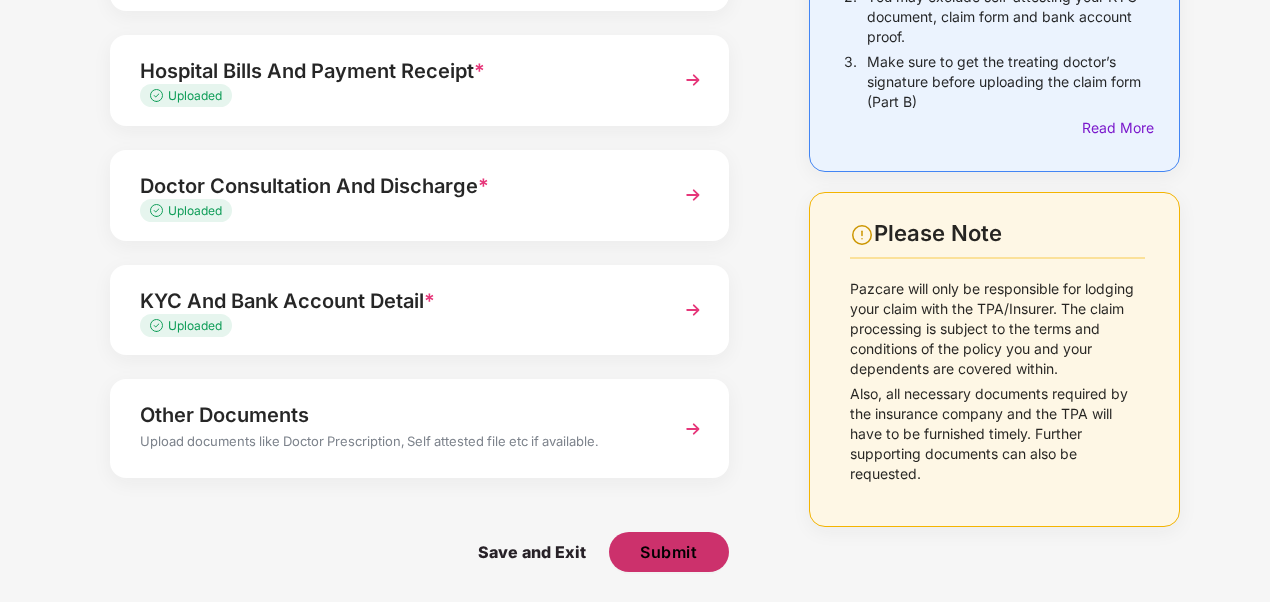 click on "Submit" at bounding box center (668, 552) 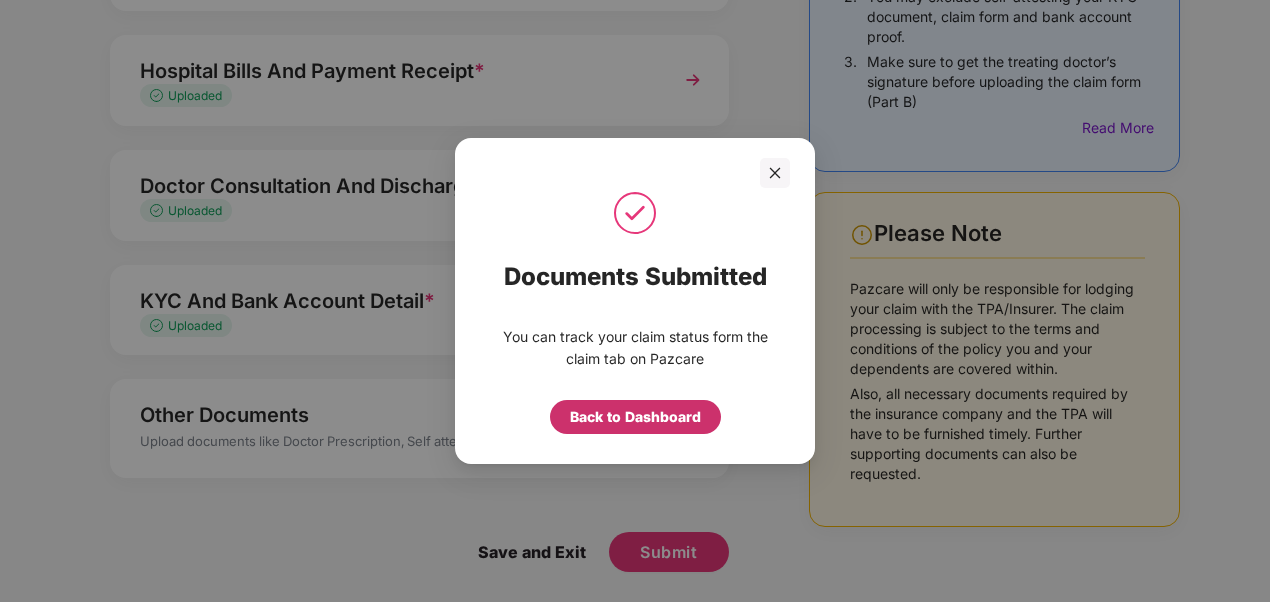 click on "Back to Dashboard" at bounding box center [635, 417] 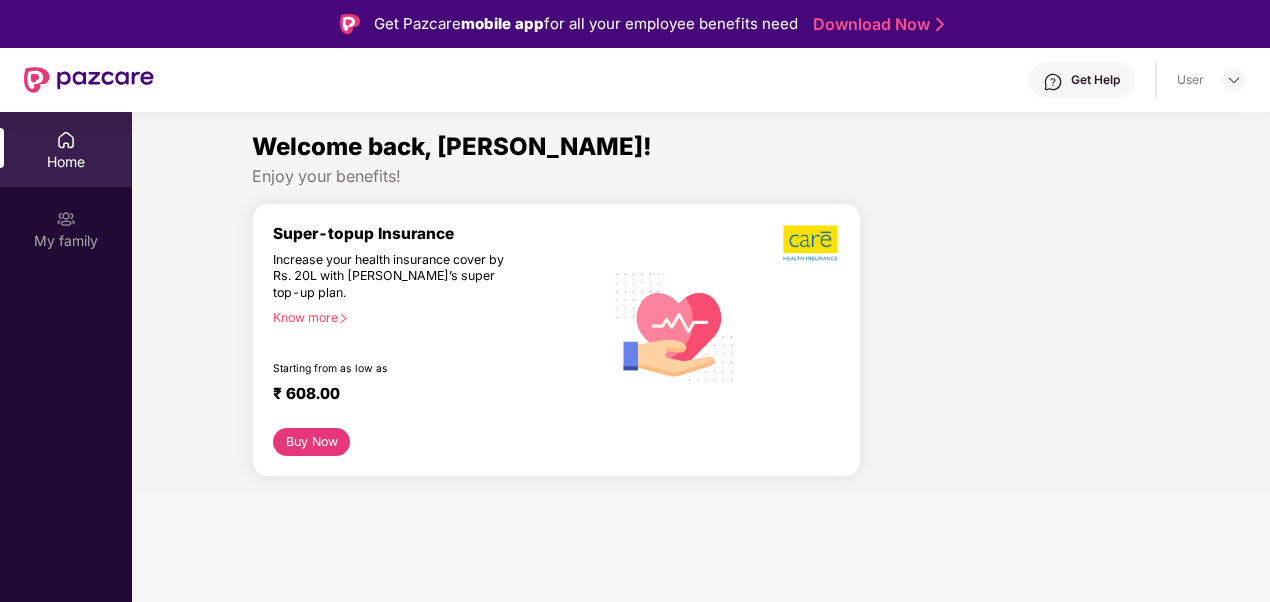 scroll, scrollTop: 0, scrollLeft: 0, axis: both 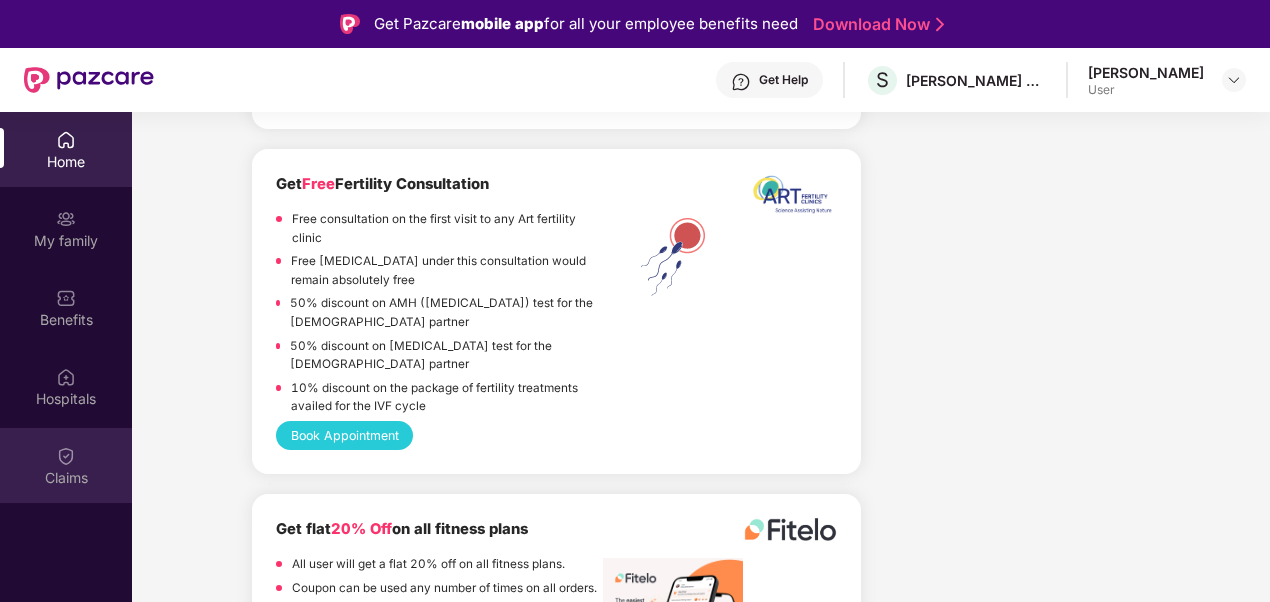 click at bounding box center [66, 456] 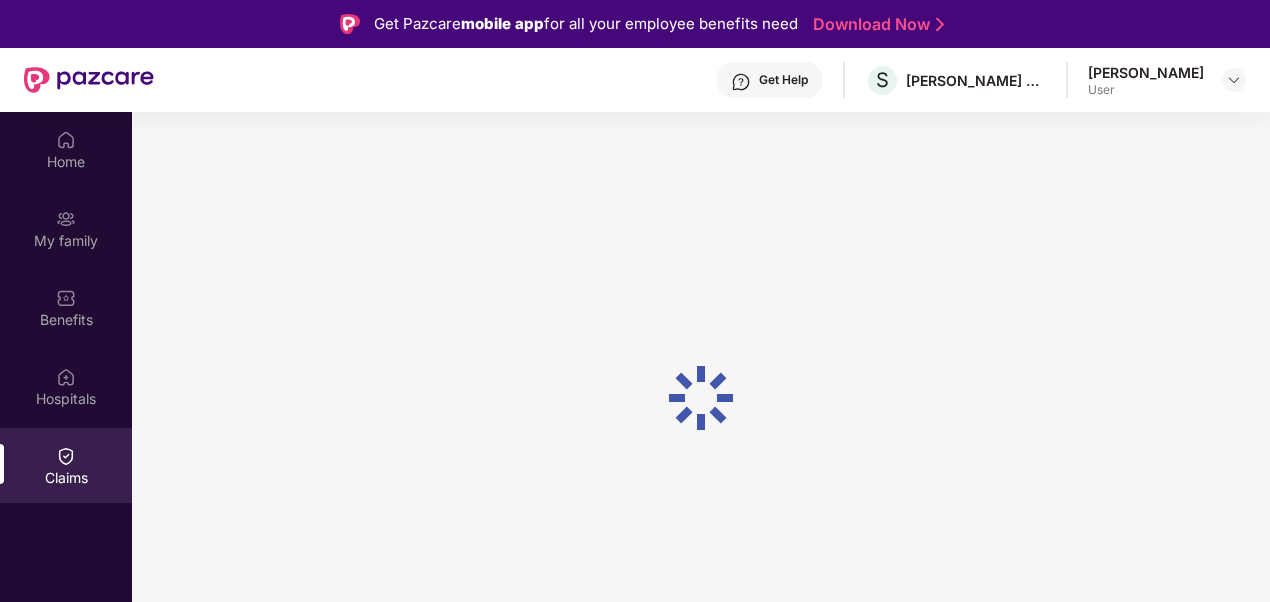 scroll, scrollTop: 0, scrollLeft: 0, axis: both 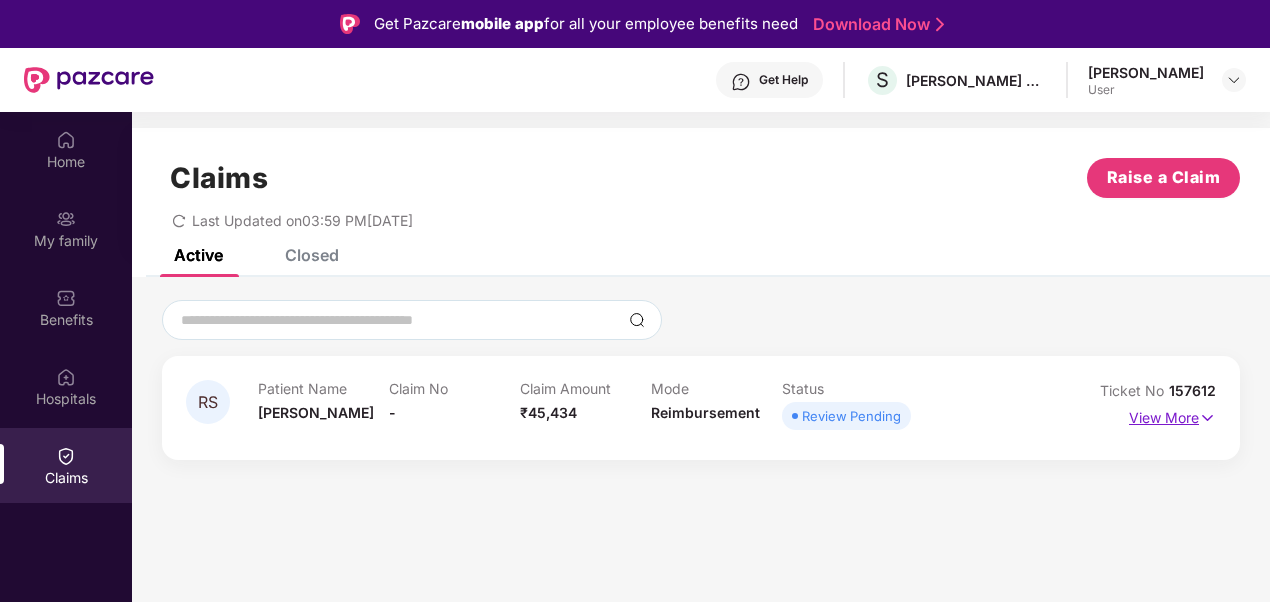 click on "View More" at bounding box center [1172, 415] 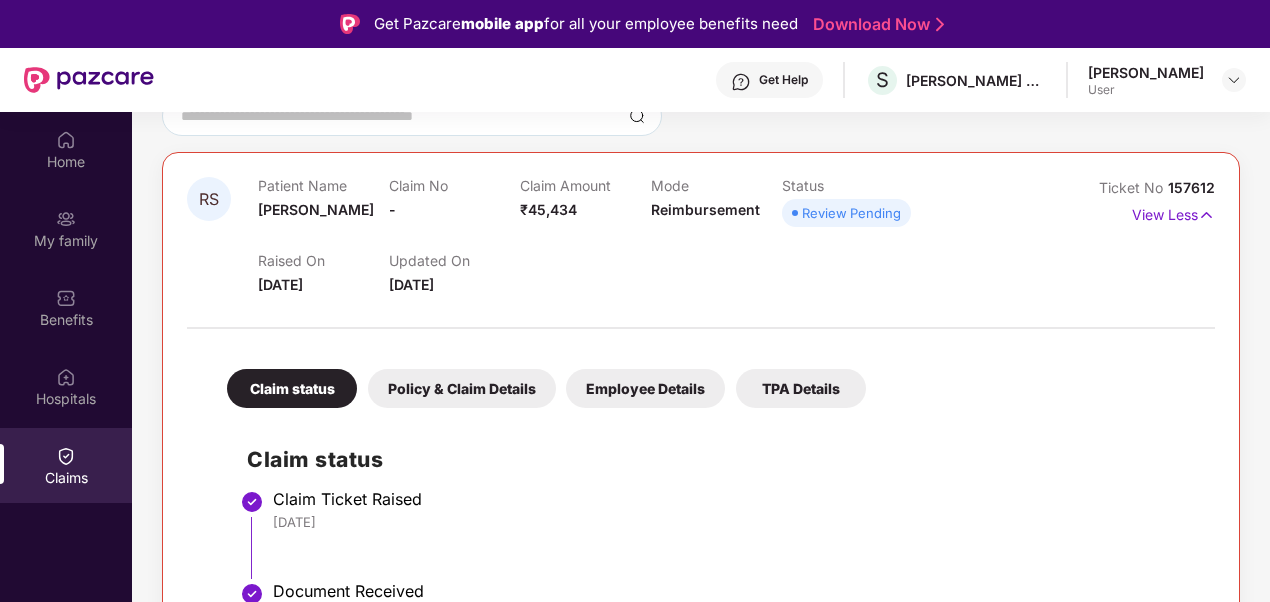 scroll, scrollTop: 263, scrollLeft: 0, axis: vertical 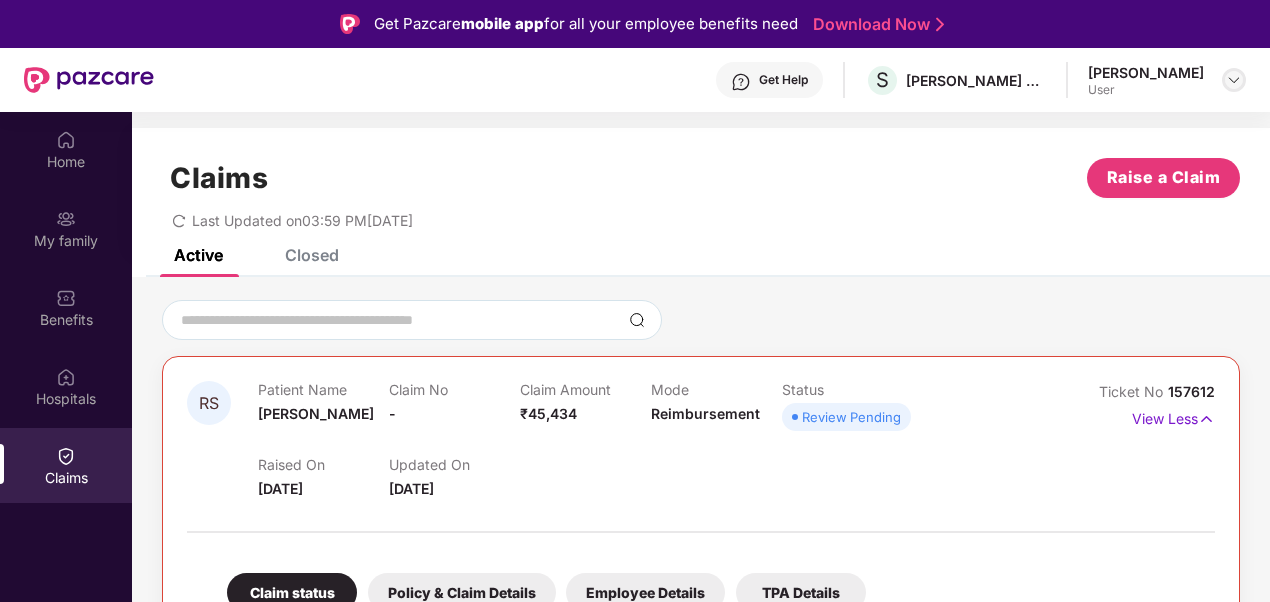 click at bounding box center (1234, 80) 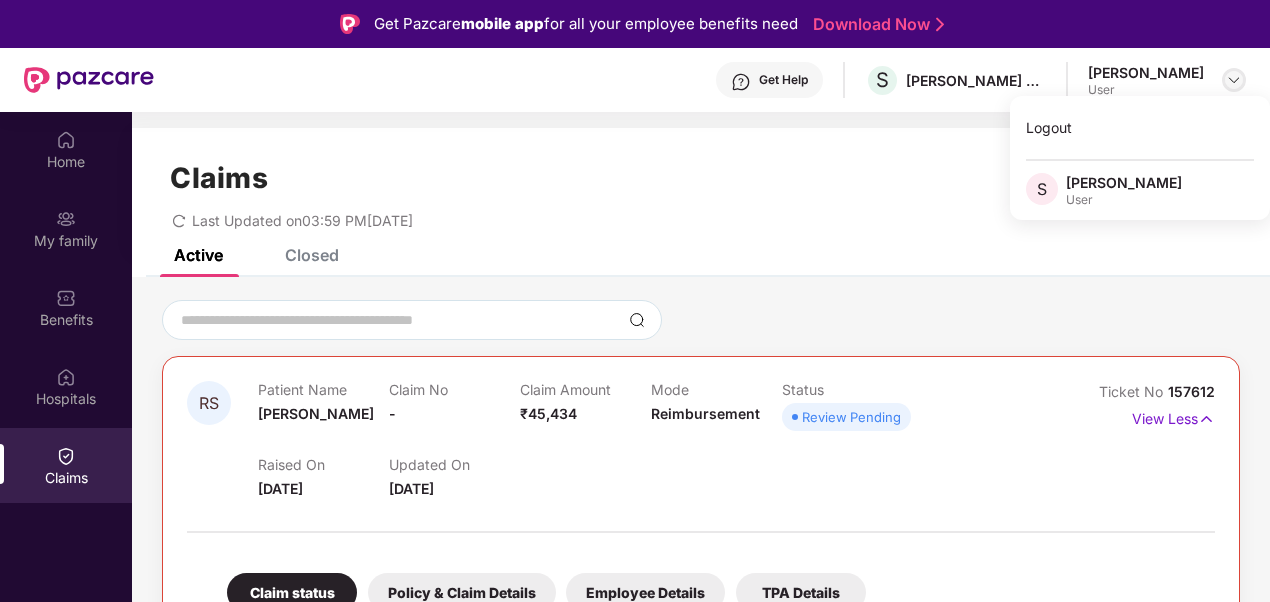 click at bounding box center (1234, 80) 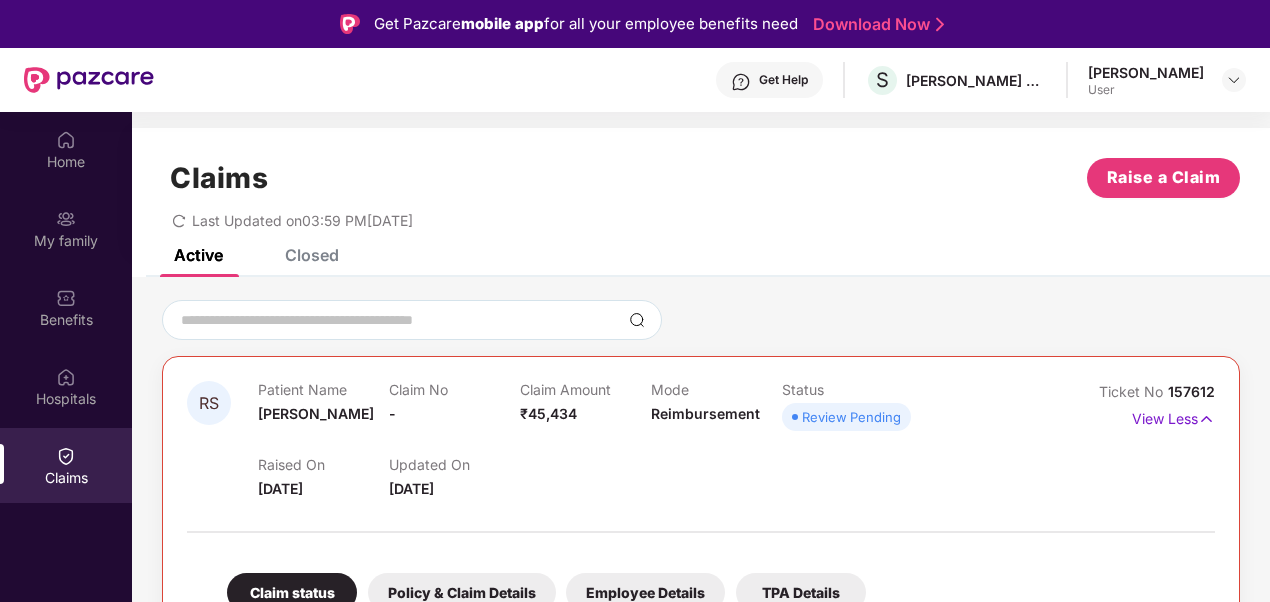 scroll, scrollTop: 263, scrollLeft: 0, axis: vertical 